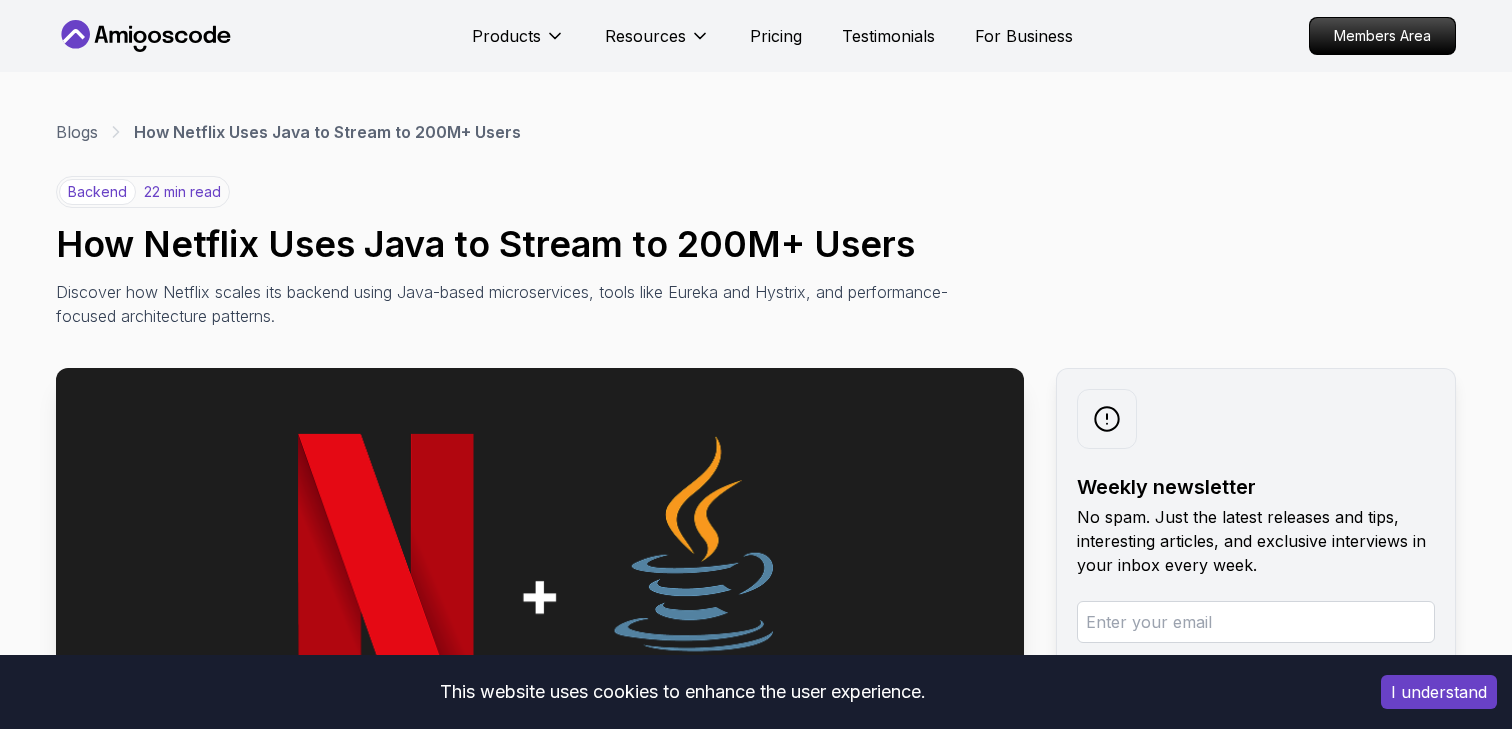 scroll, scrollTop: 0, scrollLeft: 0, axis: both 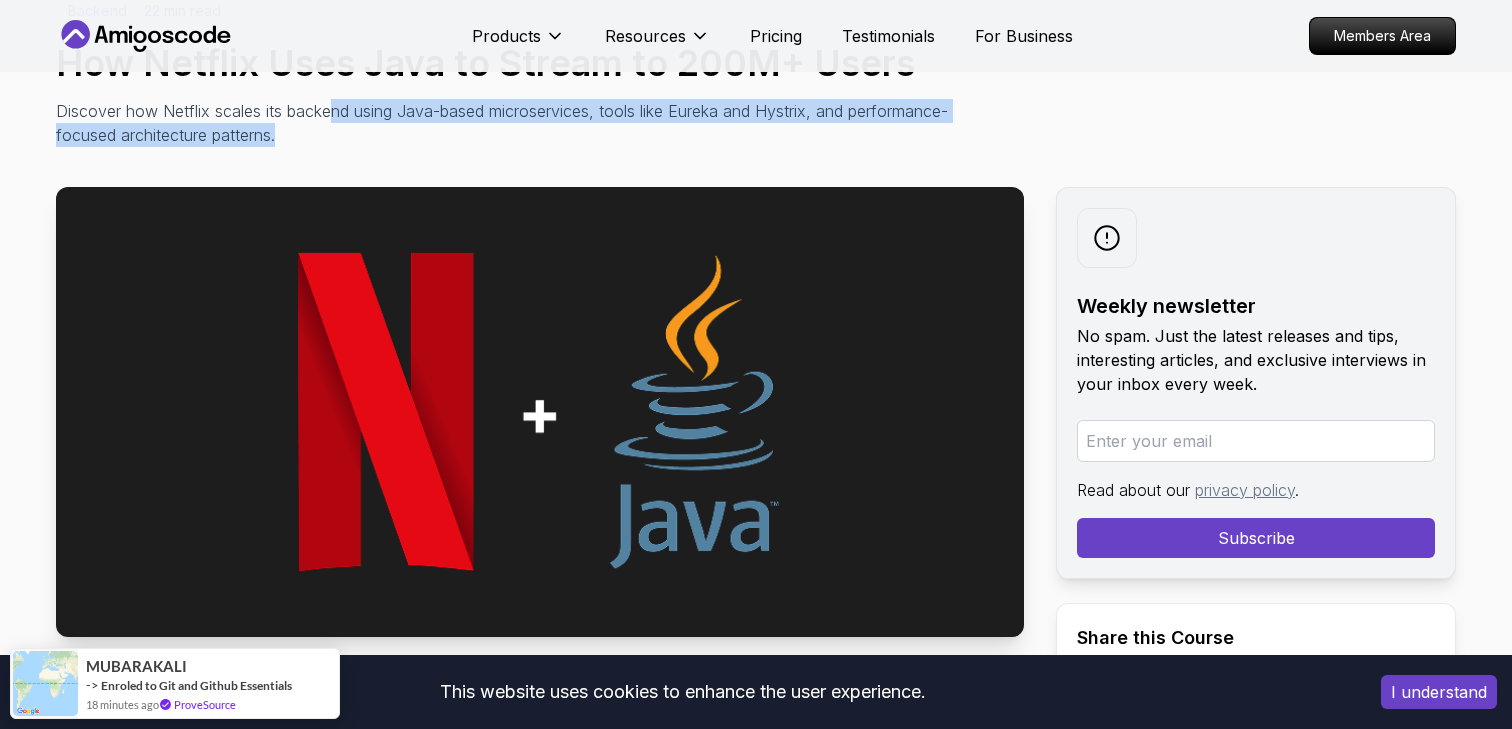 drag, startPoint x: 332, startPoint y: 108, endPoint x: 430, endPoint y: 148, distance: 105.848946 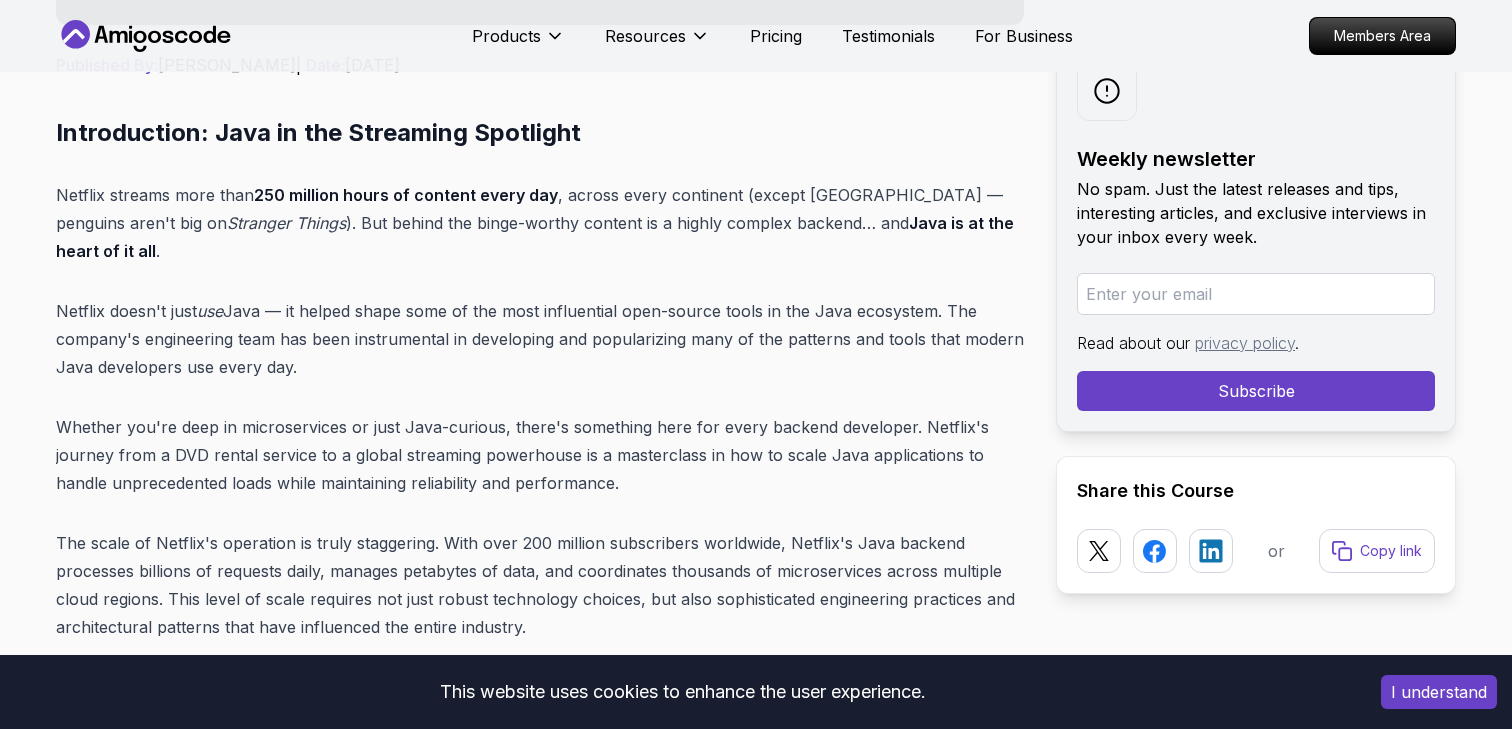 scroll, scrollTop: 798, scrollLeft: 0, axis: vertical 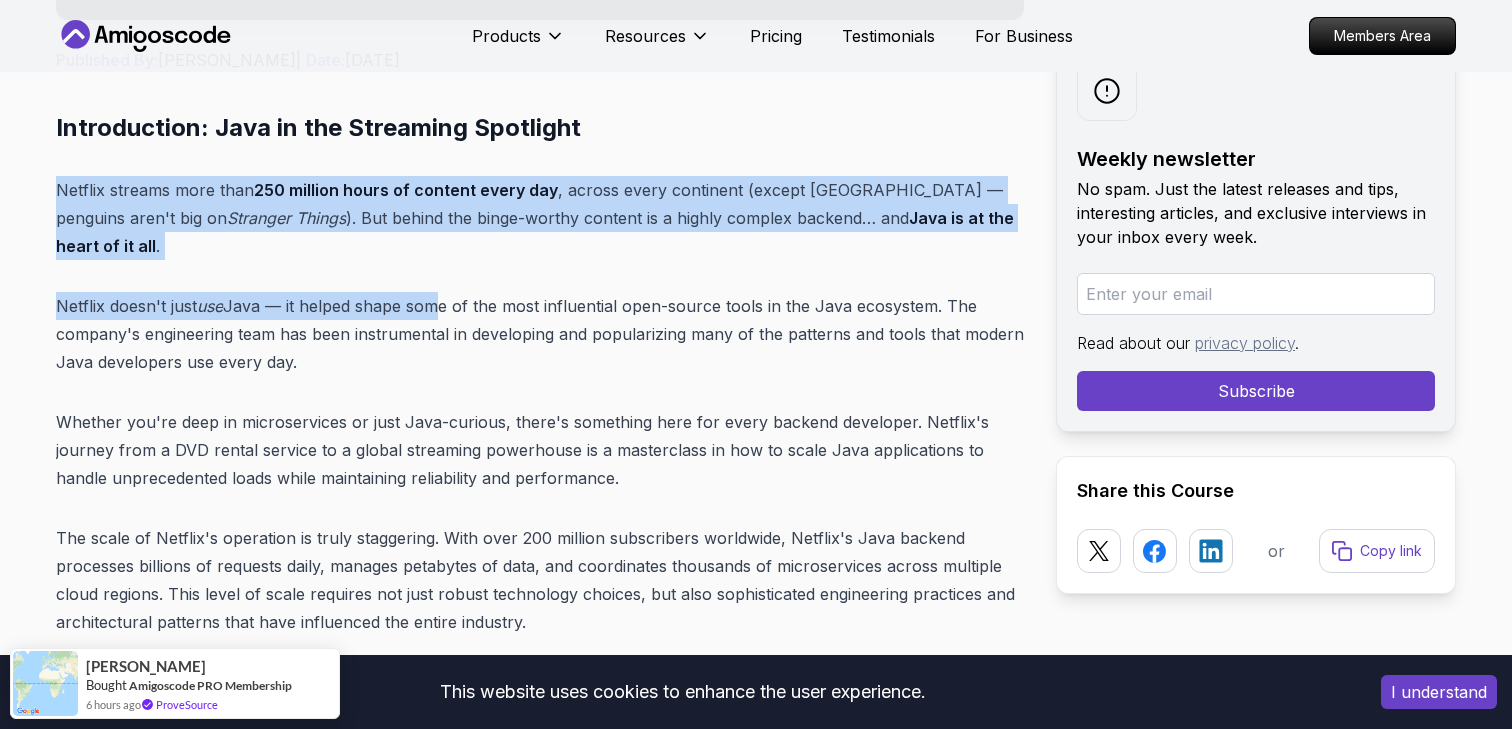 drag, startPoint x: 191, startPoint y: 174, endPoint x: 428, endPoint y: 278, distance: 258.8146 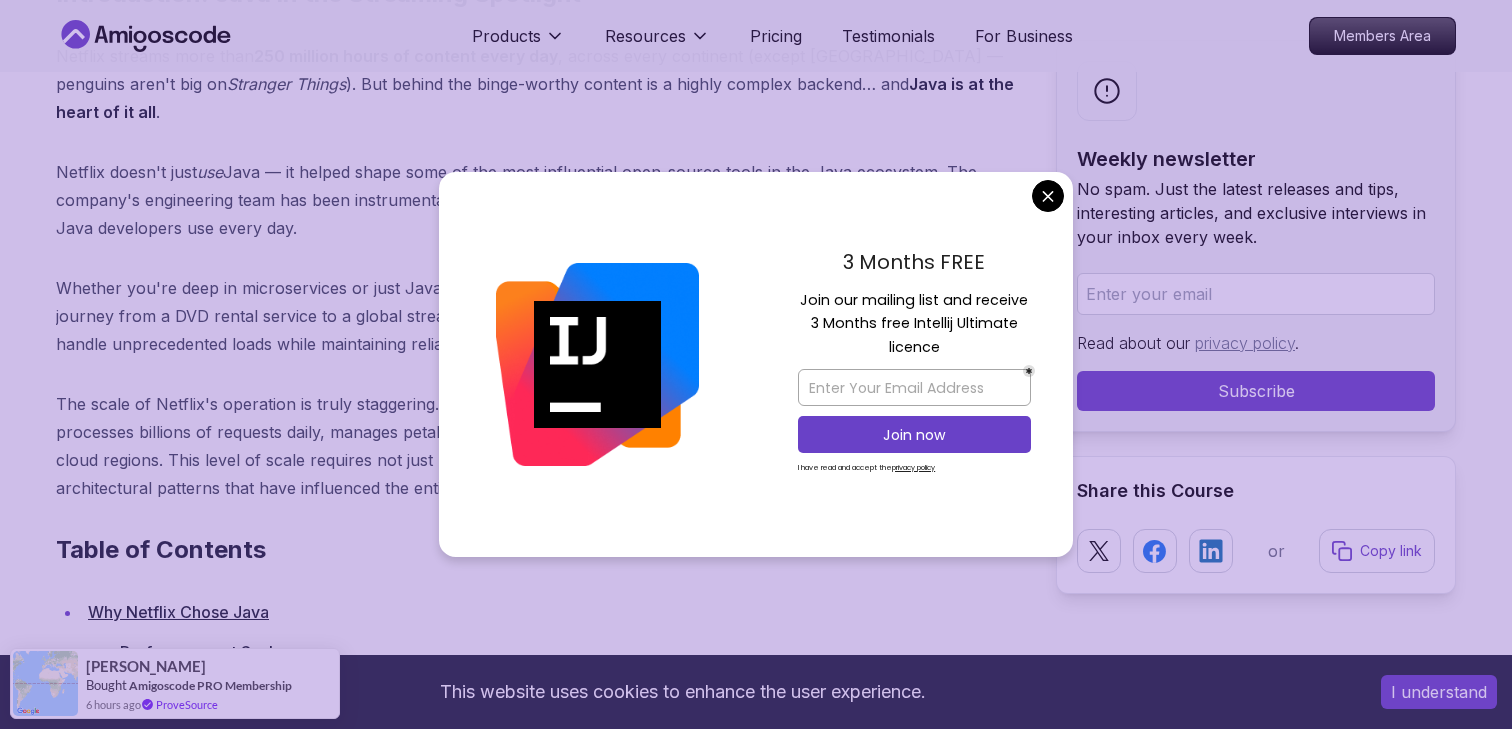scroll, scrollTop: 943, scrollLeft: 0, axis: vertical 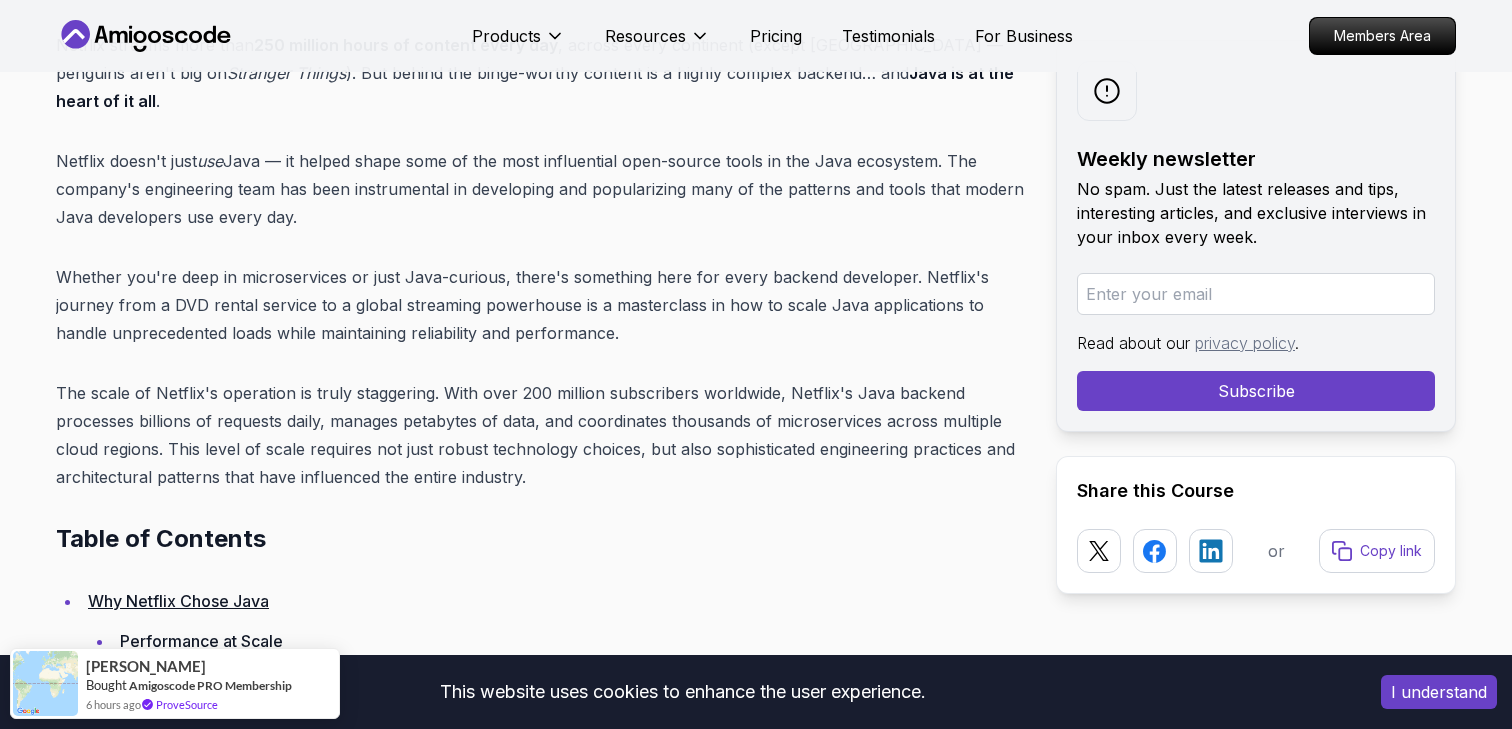 click on "This website uses cookies to enhance the user experience. I understand Products Resources Pricing Testimonials For Business Members Area Products Resources Pricing Testimonials For Business Members Area Blogs How Netflix Uses Java to Stream to 200M+ Users backend 22 min read How Netflix Uses Java to Stream to 200M+ Users Discover how Netflix scales its backend using Java-based microservices, tools like Eureka and Hystrix, and performance-focused architecture patterns. Weekly newsletter No spam. Just the latest releases and tips, interesting articles, and exclusive interviews in your inbox every week. Read about our   privacy policy . Subscribe Share this Course or Copy link Published By:  [PERSON_NAME]  |   Date:  [DATE] Introduction: Java in the Streaming Spotlight
Netflix streams more than  250 million hours of content every day , across every continent (except [GEOGRAPHIC_DATA] — penguins aren't big on  Stranger Things ). But behind the binge-worthy content is a highly complex backend… and  .
use" at bounding box center (756, 8011) 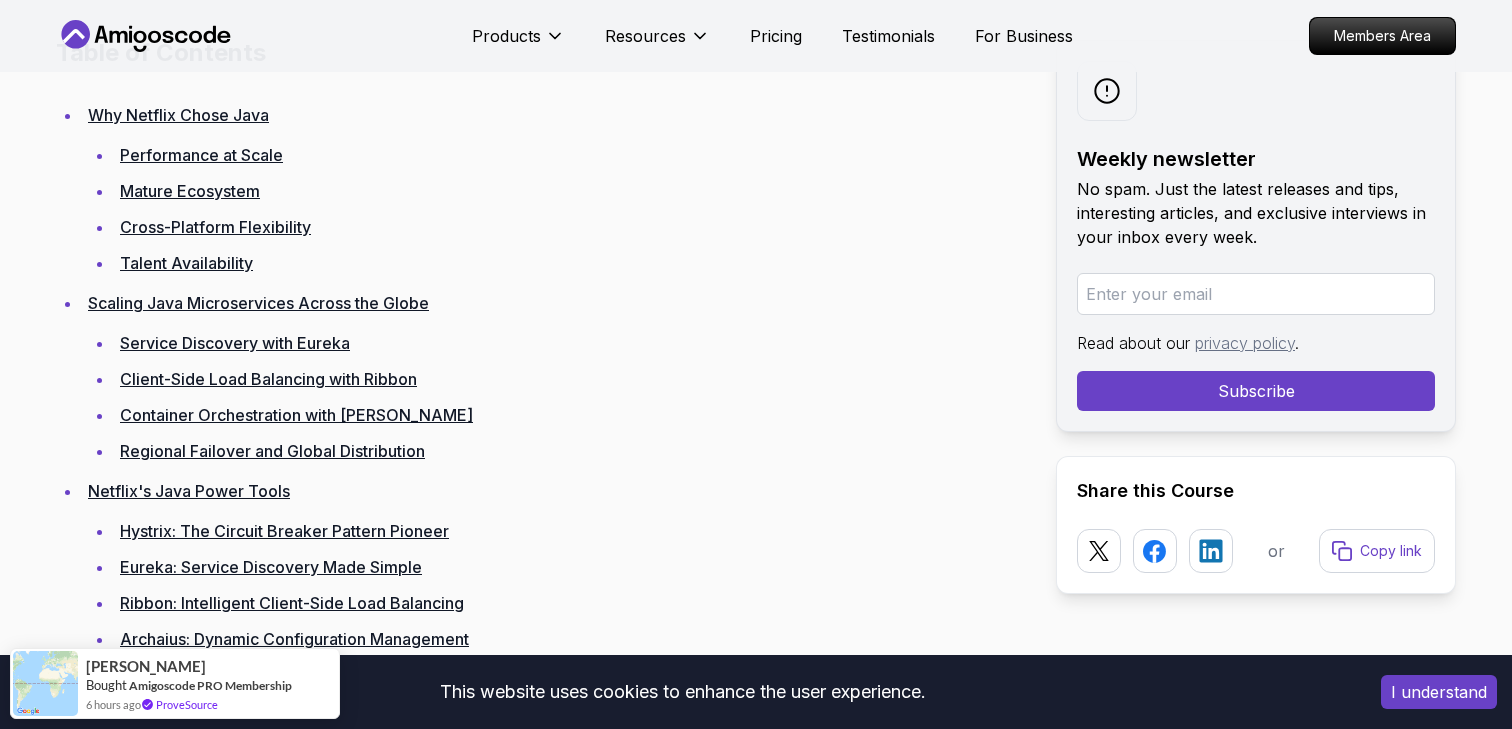 scroll, scrollTop: 1431, scrollLeft: 0, axis: vertical 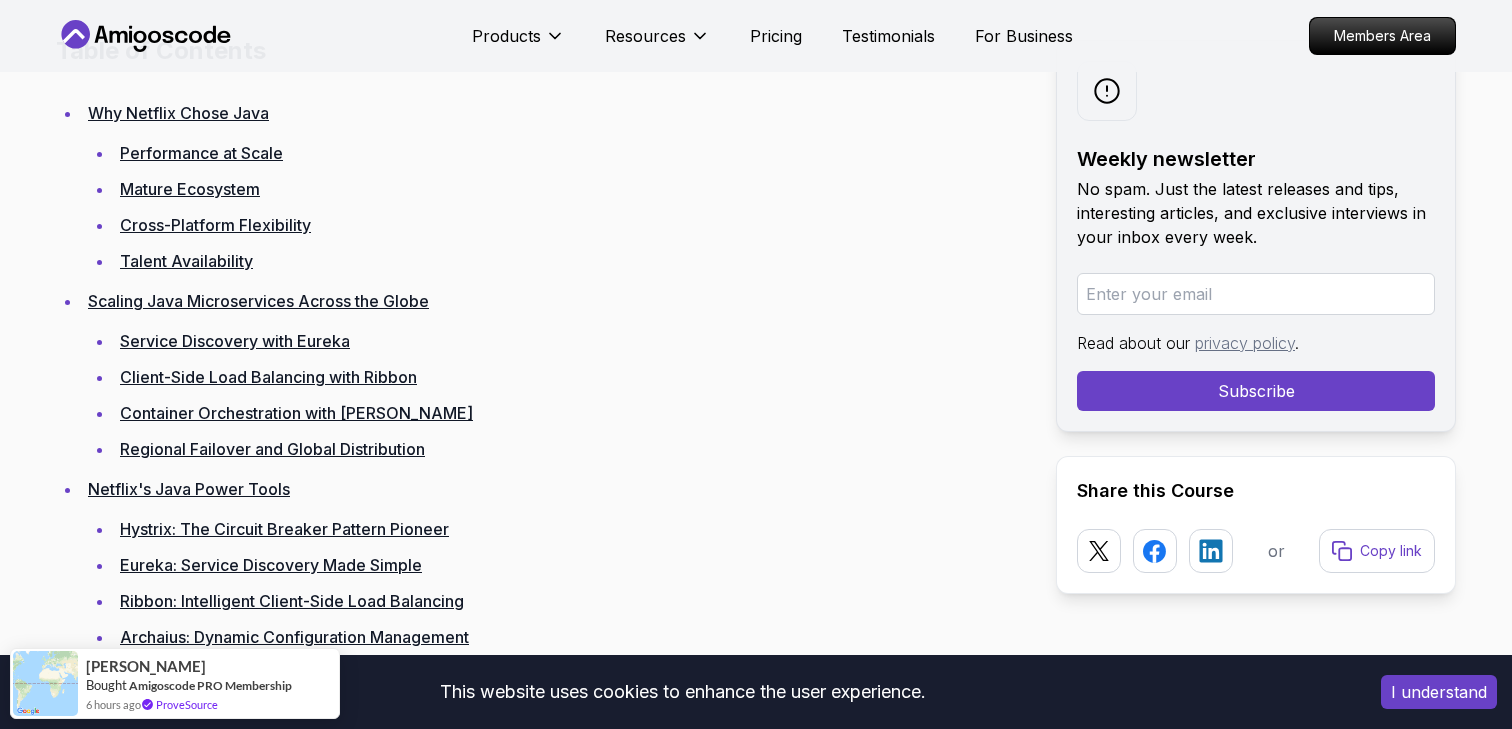 click on "Why Netflix Chose Java" at bounding box center (178, 113) 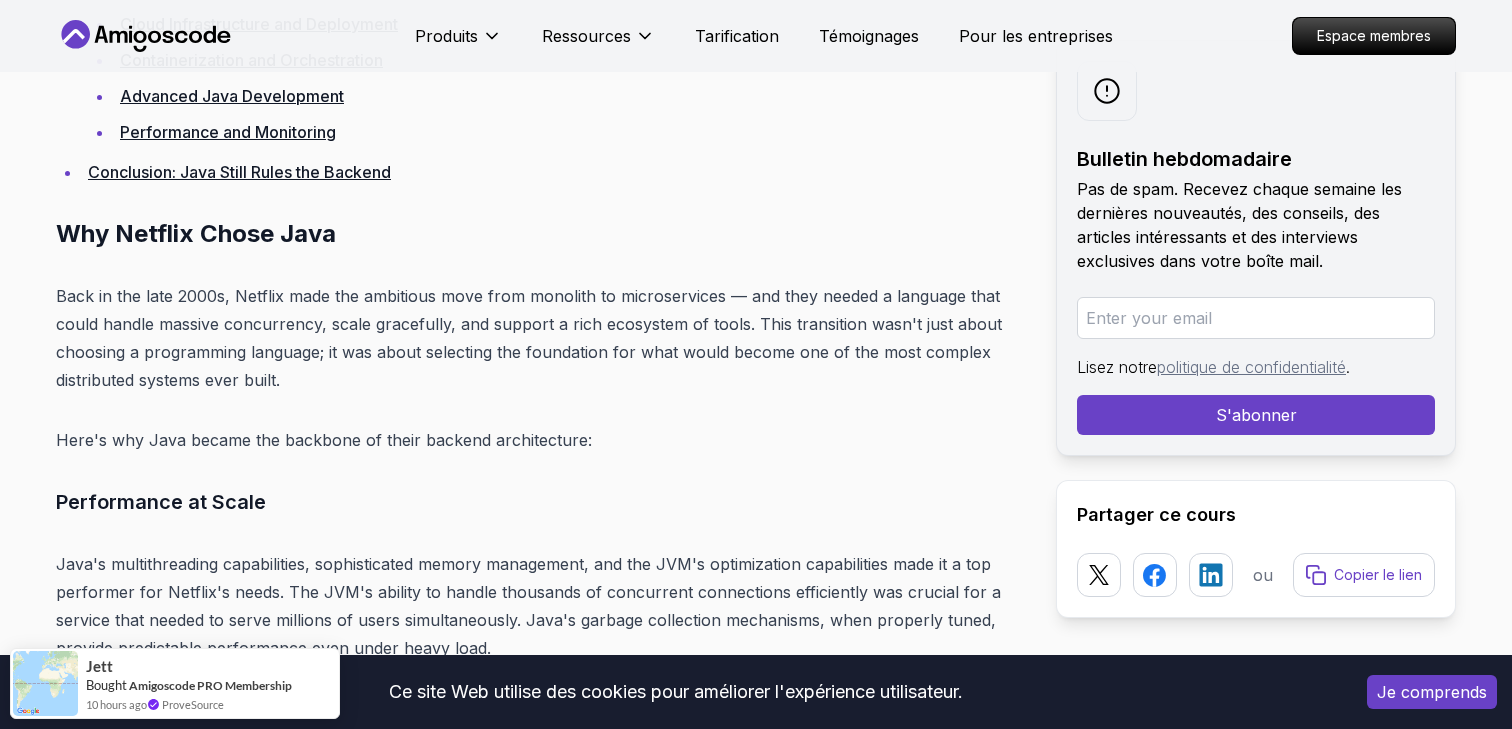scroll, scrollTop: 3052, scrollLeft: 0, axis: vertical 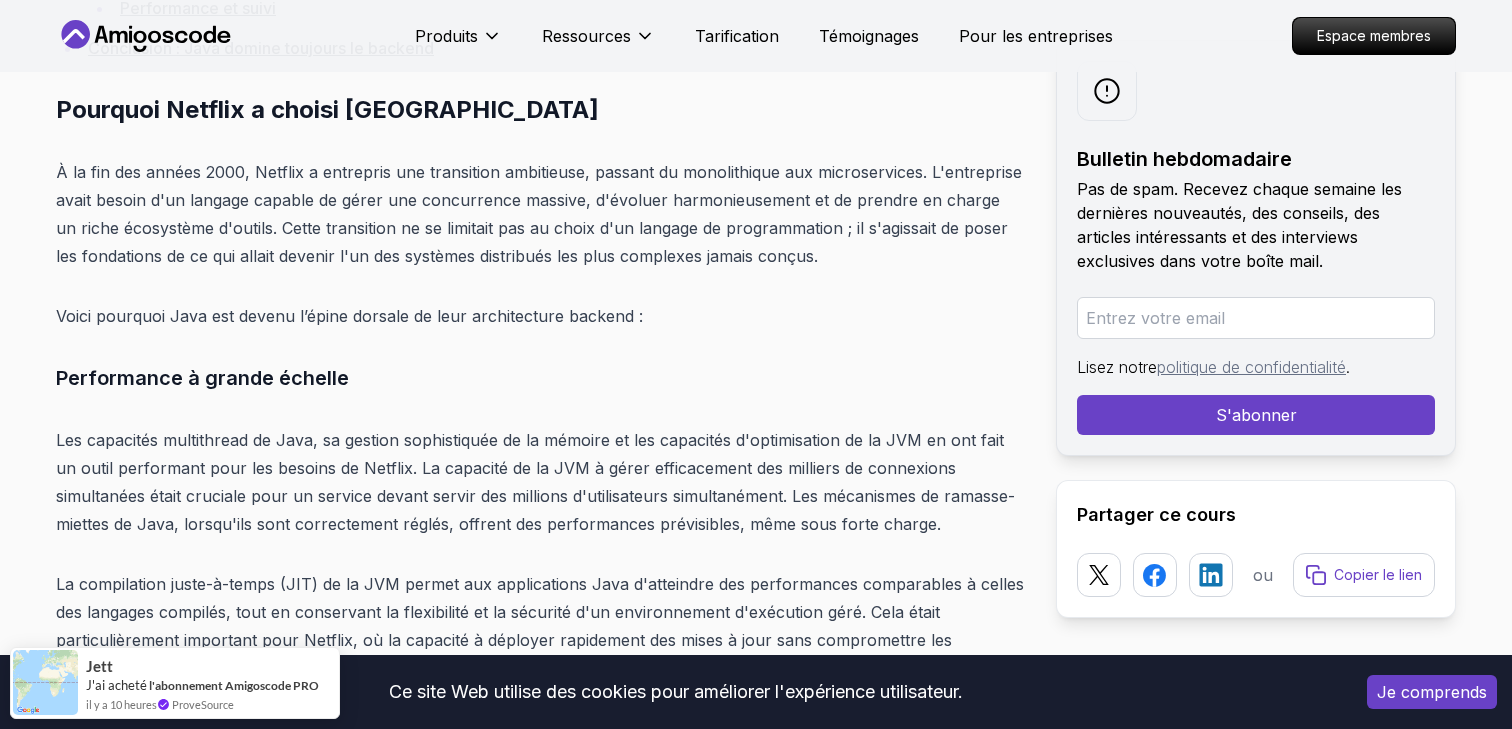 click on "À la fin des années 2000, Netflix a entrepris une transition ambitieuse, passant du monolithique aux microservices. L'entreprise avait besoin d'un langage capable de gérer une concurrence massive, d'évoluer harmonieusement et de prendre en charge un riche écosystème d'outils. Cette transition ne se limitait pas au choix d'un langage de programmation ; il s'agissait de poser les fondations de ce qui allait devenir l'un des systèmes distribués les plus complexes jamais conçus." at bounding box center (540, 214) 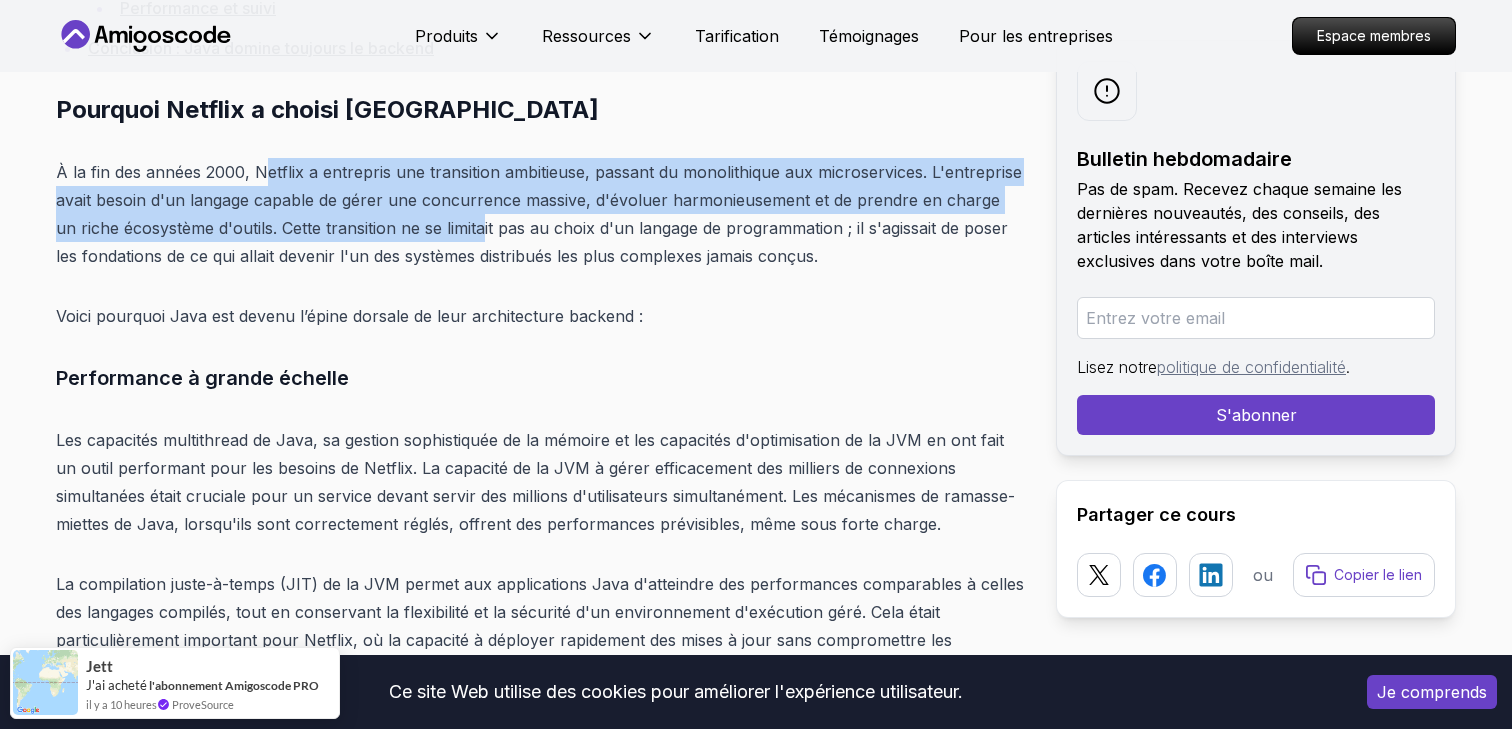 drag, startPoint x: 263, startPoint y: 182, endPoint x: 459, endPoint y: 233, distance: 202.52654 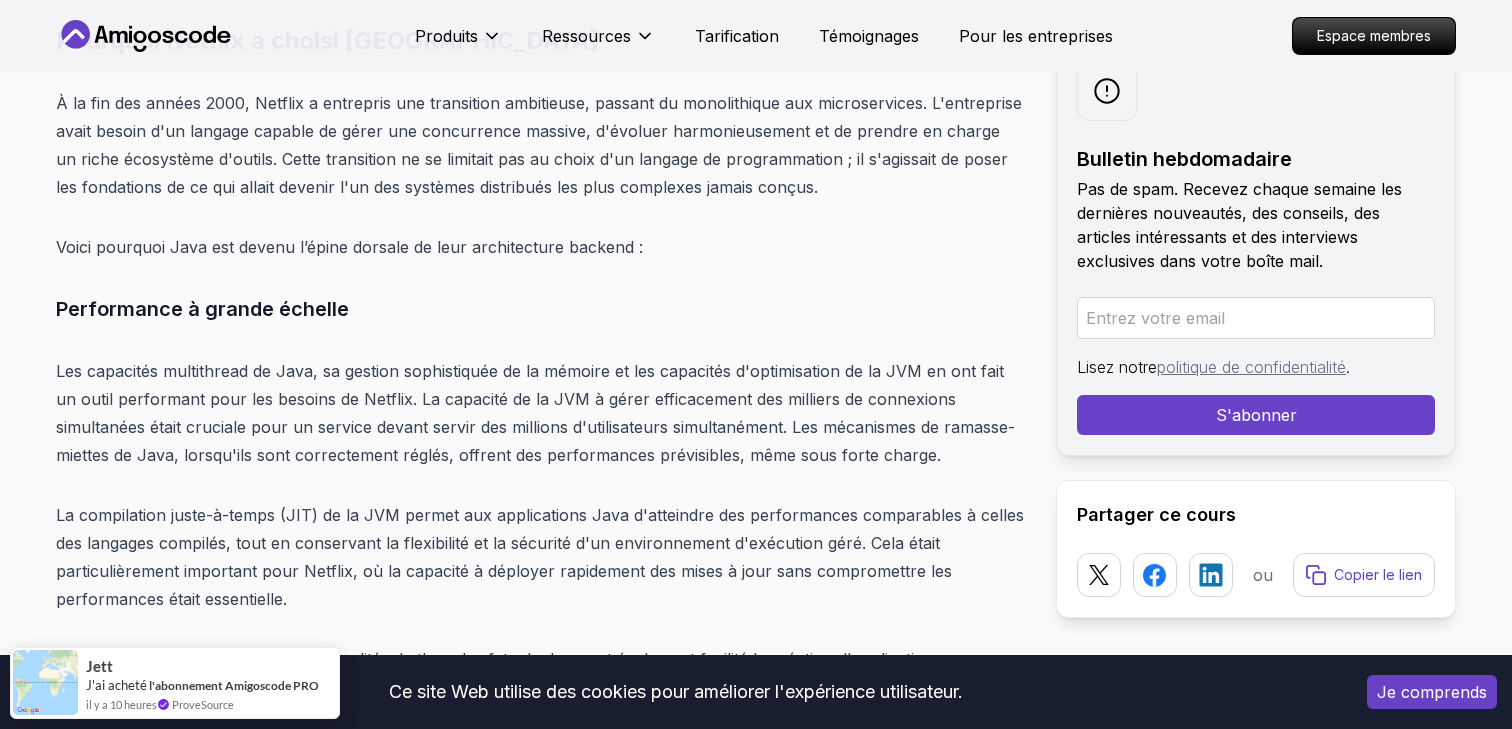 scroll, scrollTop: 3129, scrollLeft: 0, axis: vertical 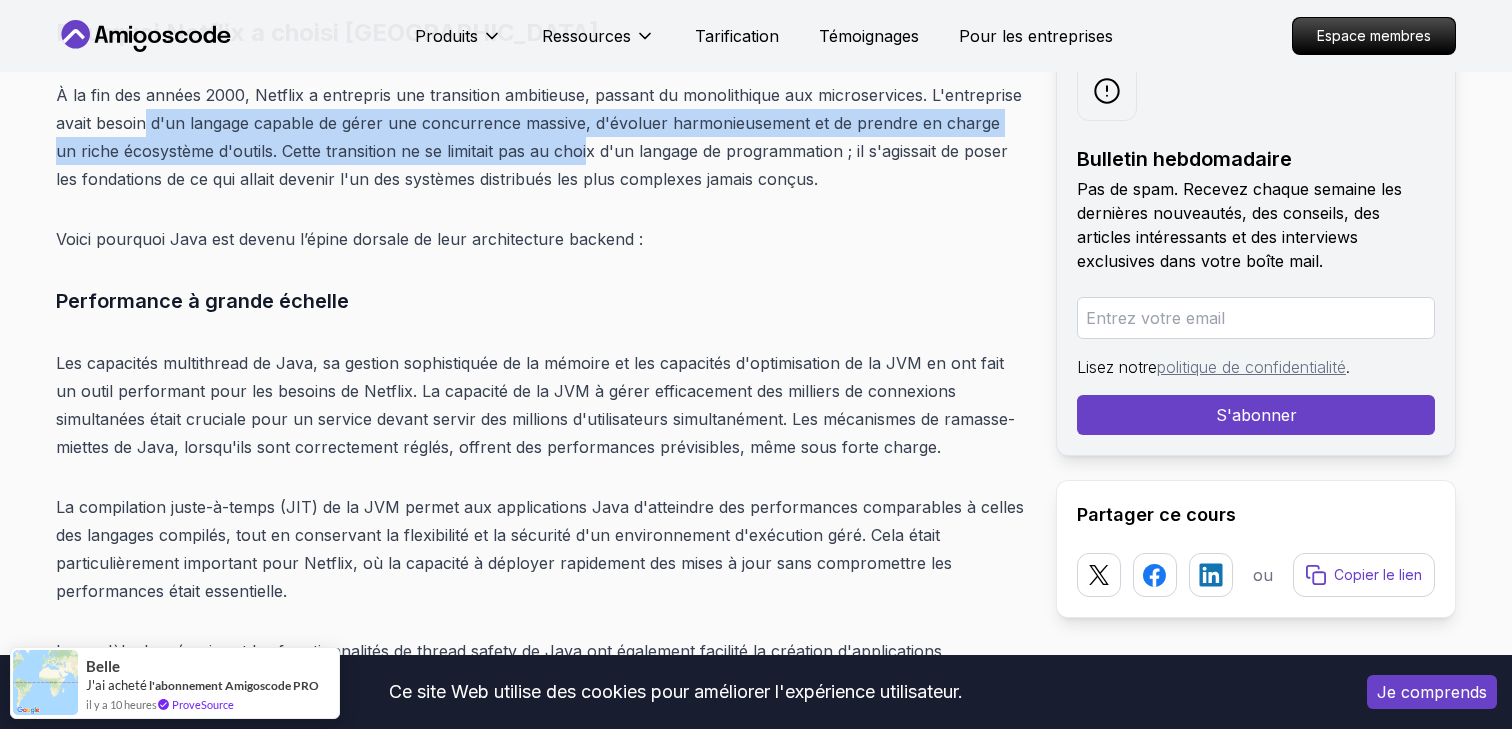 drag, startPoint x: 148, startPoint y: 128, endPoint x: 563, endPoint y: 141, distance: 415.20355 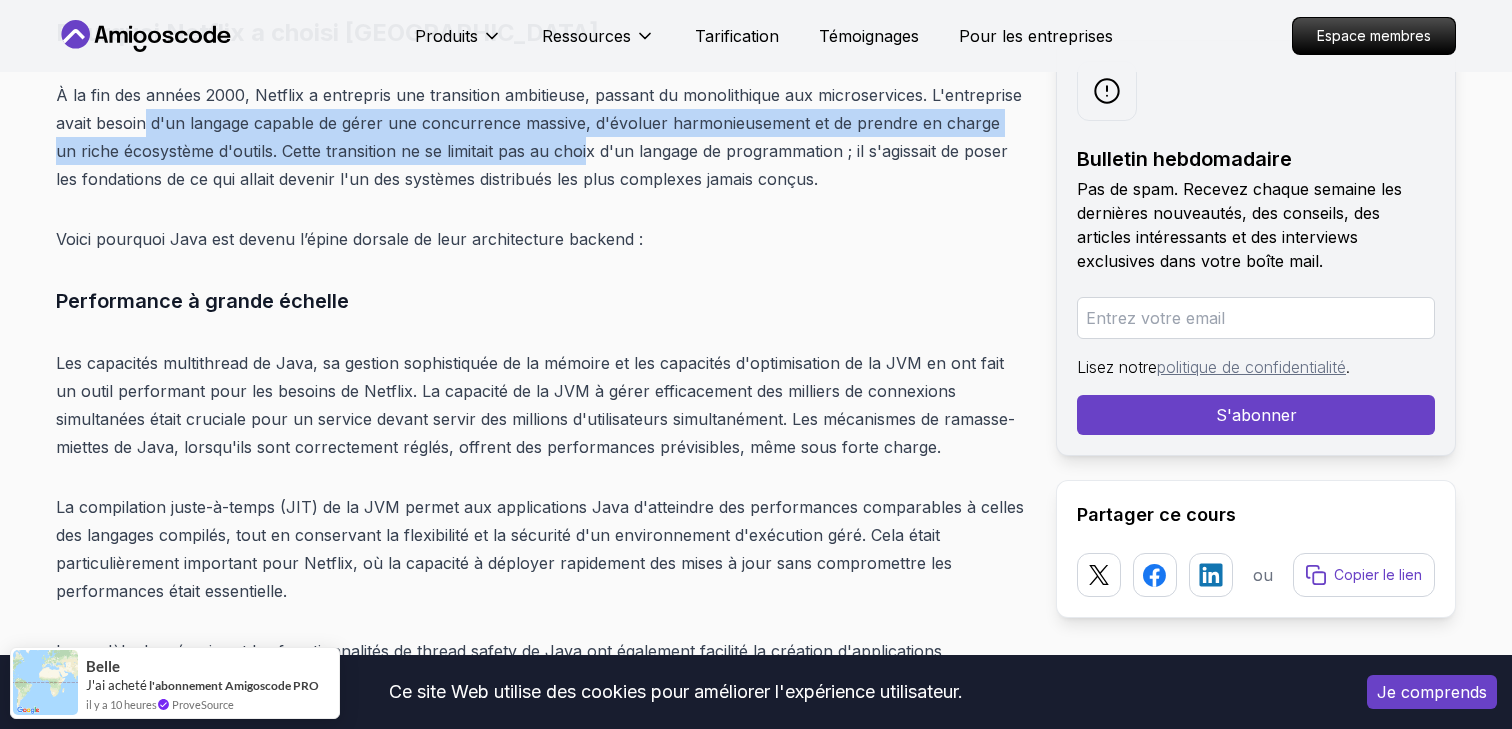 click on "À la fin des années 2000, Netflix a entrepris une transition ambitieuse, passant du monolithique aux microservices. L'entreprise avait besoin d'un langage capable de gérer une concurrence massive, d'évoluer harmonieusement et de prendre en charge un riche écosystème d'outils. Cette transition ne se limitait pas au choix d'un langage de programmation ; il s'agissait de poser les fondations de ce qui allait devenir l'un des systèmes distribués les plus complexes jamais conçus." at bounding box center [539, 137] 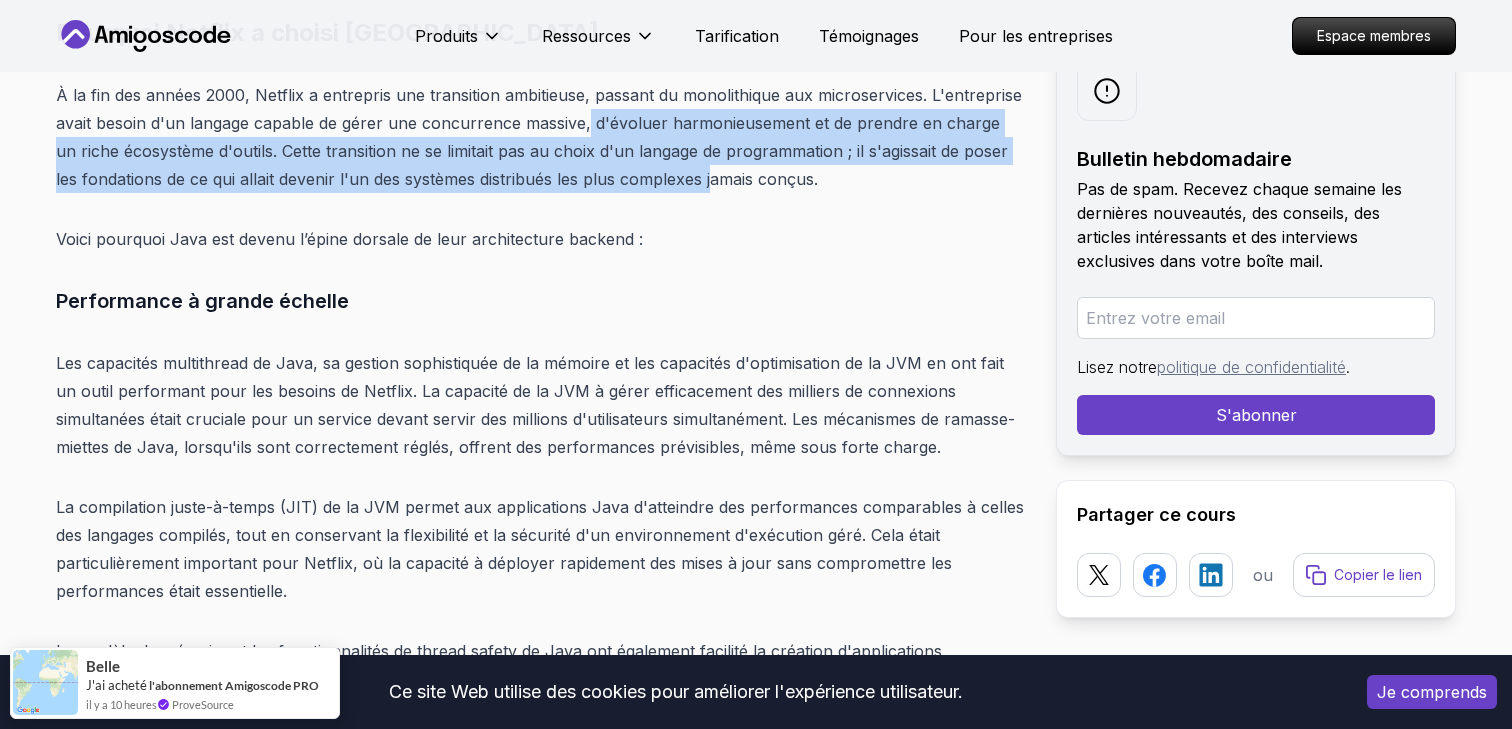 drag, startPoint x: 587, startPoint y: 121, endPoint x: 685, endPoint y: 180, distance: 114.38969 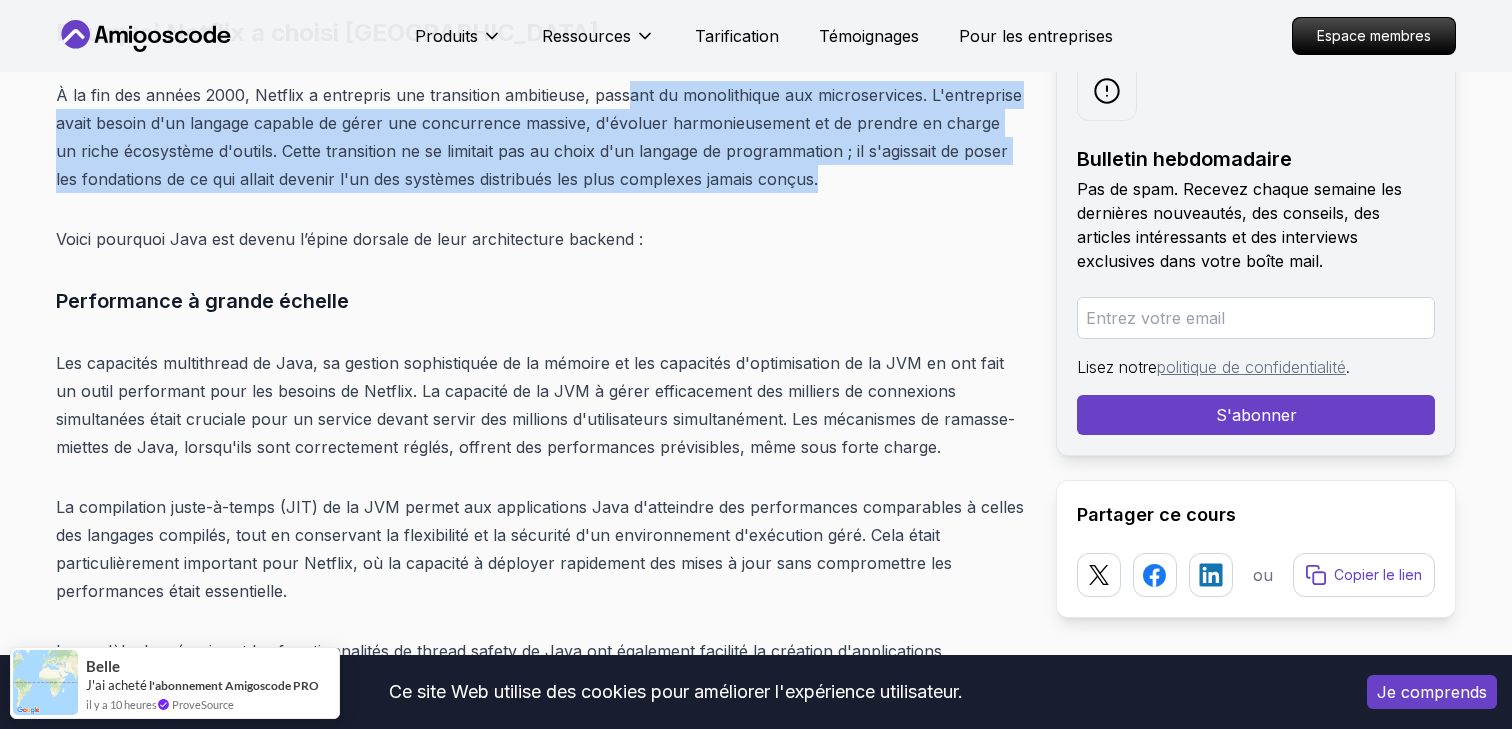 drag, startPoint x: 844, startPoint y: 176, endPoint x: 624, endPoint y: 93, distance: 235.13612 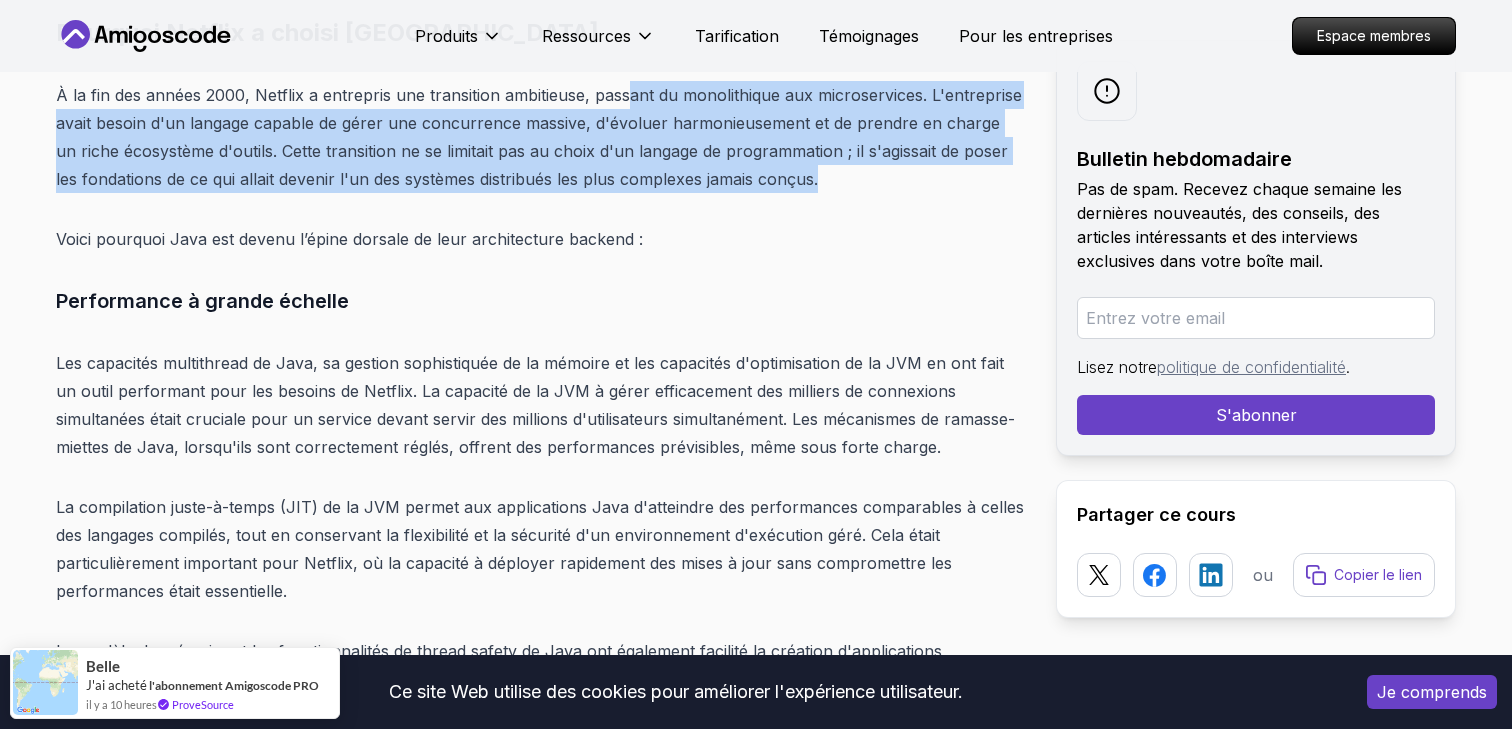 click on "À la fin des années 2000, Netflix a entrepris une transition ambitieuse, passant du monolithique aux microservices. L'entreprise avait besoin d'un langage capable de gérer une concurrence massive, d'évoluer harmonieusement et de prendre en charge un riche écosystème d'outils. Cette transition ne se limitait pas au choix d'un langage de programmation ; il s'agissait de poser les fondations de ce qui allait devenir l'un des systèmes distribués les plus complexes jamais conçus." at bounding box center [539, 137] 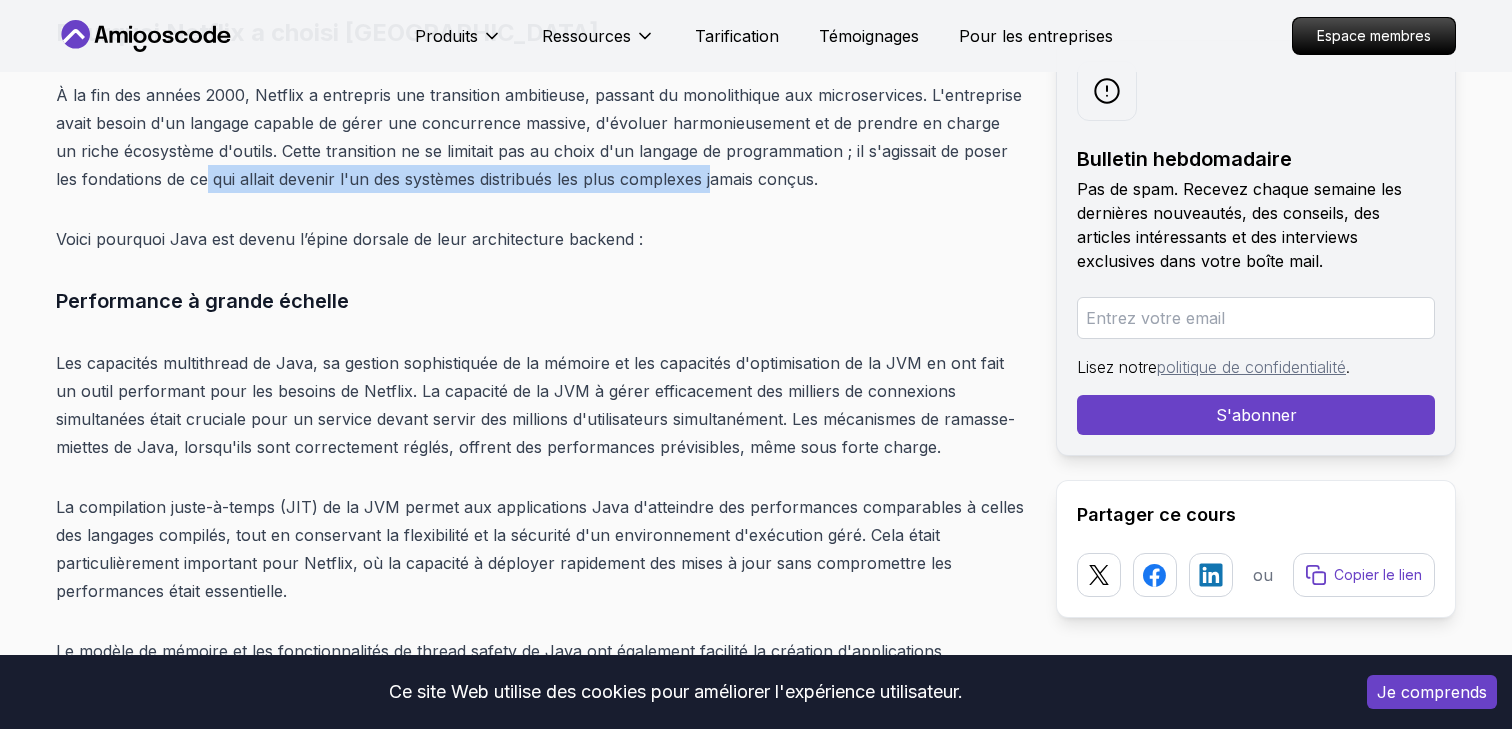 drag, startPoint x: 178, startPoint y: 178, endPoint x: 689, endPoint y: 184, distance: 511.03522 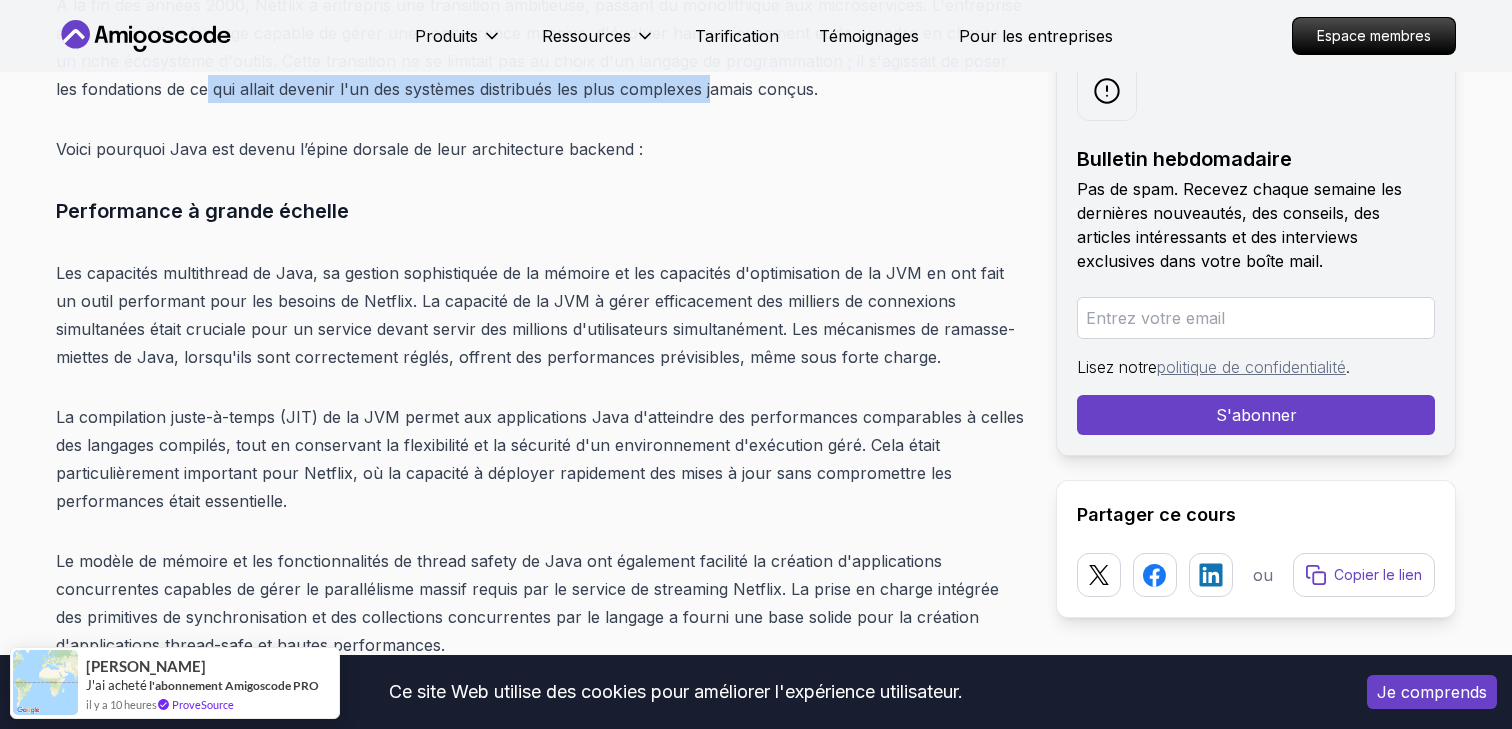 scroll, scrollTop: 3218, scrollLeft: 0, axis: vertical 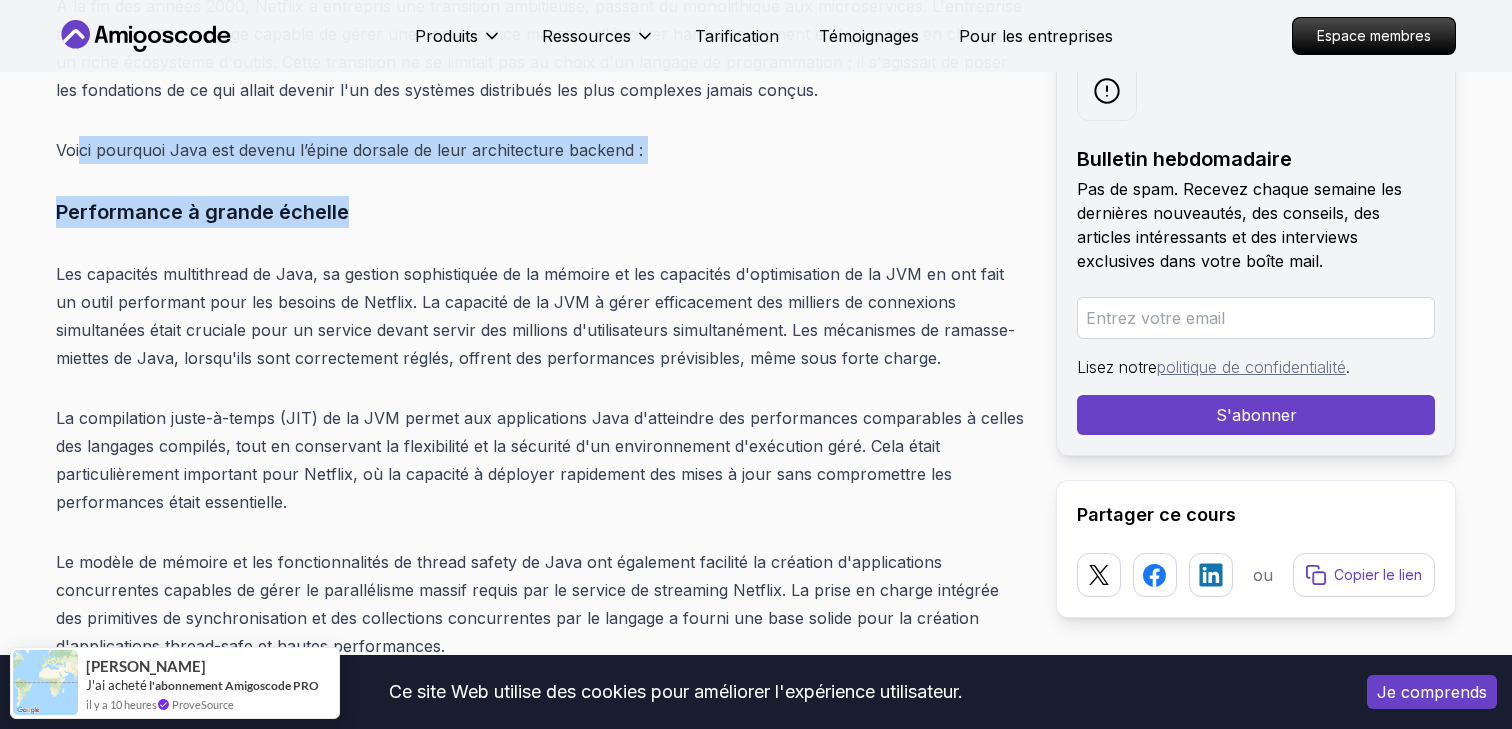 drag, startPoint x: 80, startPoint y: 139, endPoint x: 429, endPoint y: 229, distance: 360.41782 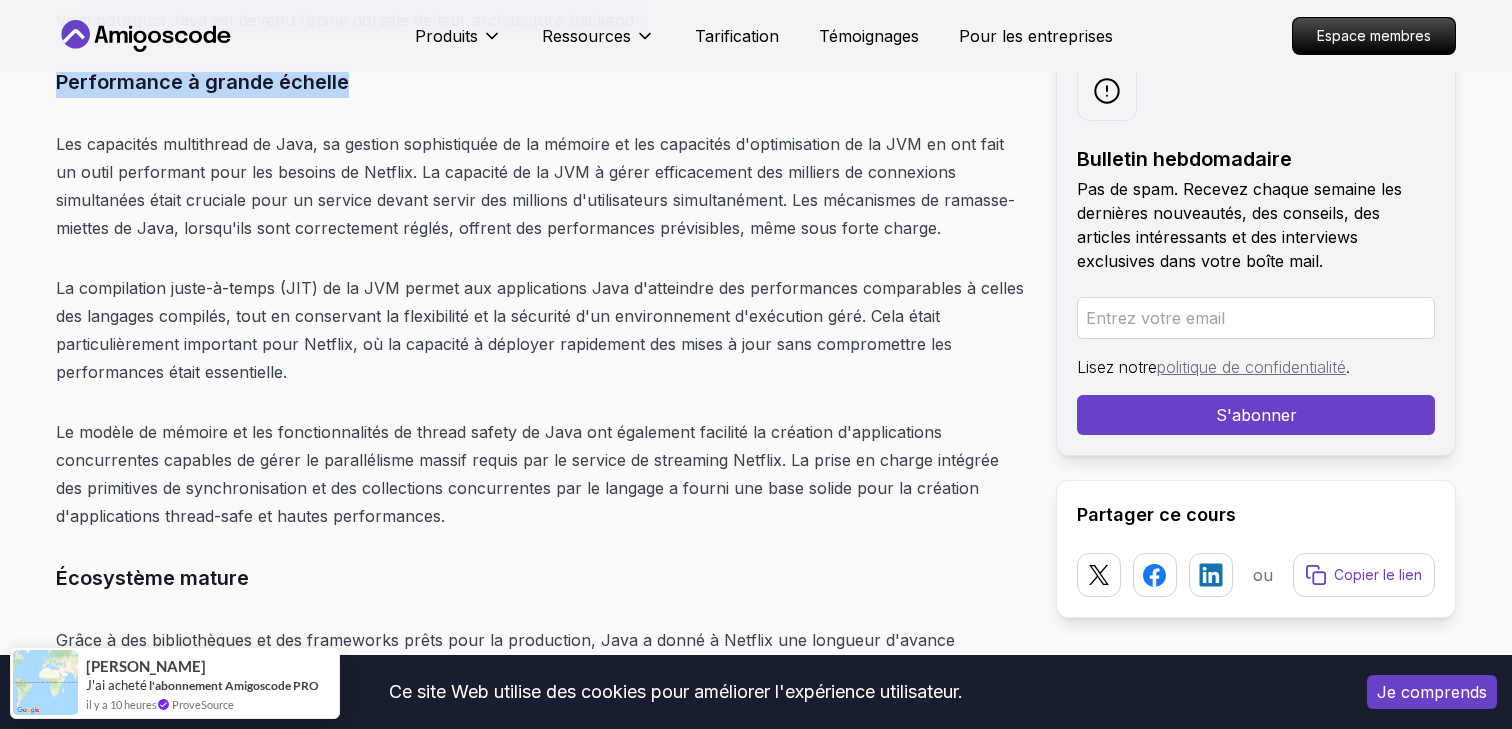 scroll, scrollTop: 3344, scrollLeft: 0, axis: vertical 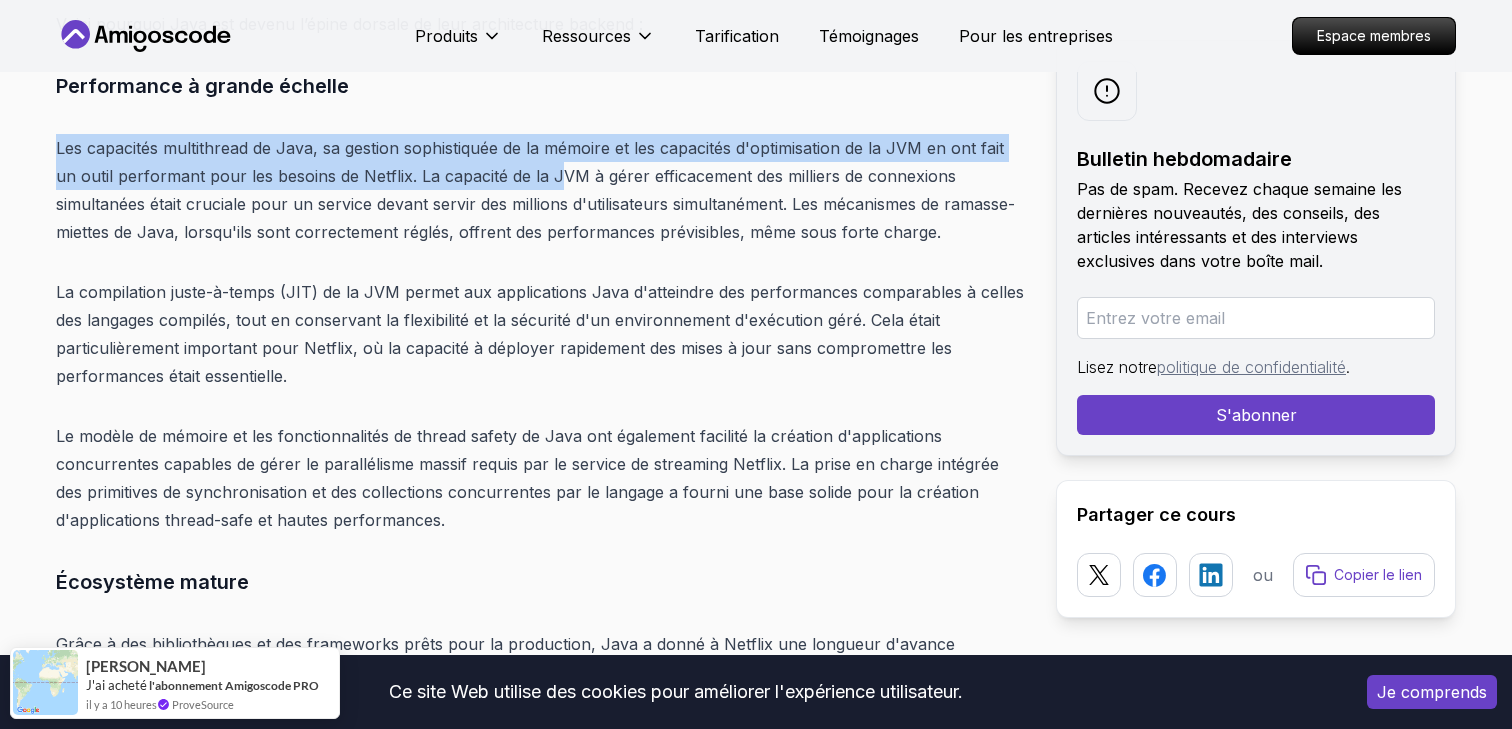 drag, startPoint x: 57, startPoint y: 145, endPoint x: 560, endPoint y: 164, distance: 503.35873 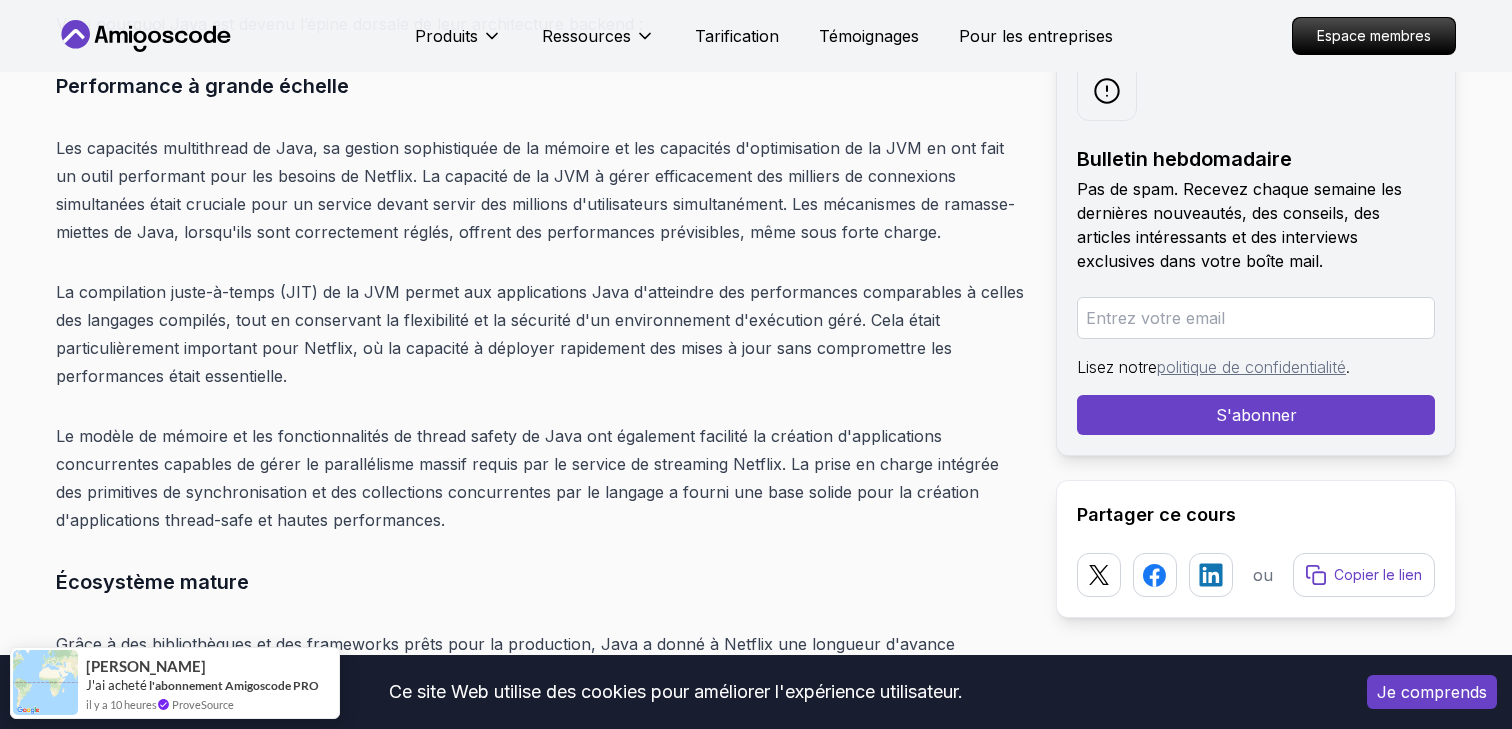 click on "Les capacités multithread de Java, sa gestion sophistiquée de la mémoire et les capacités d'optimisation de la JVM en ont fait un outil performant pour les besoins de Netflix. La capacité de la JVM à gérer efficacement des milliers de connexions simultanées était cruciale pour un service devant servir des millions d'utilisateurs simultanément. Les mécanismes de ramasse-miettes de Java, lorsqu'ils sont correctement réglés, offrent des performances prévisibles, même sous forte charge." at bounding box center [535, 190] 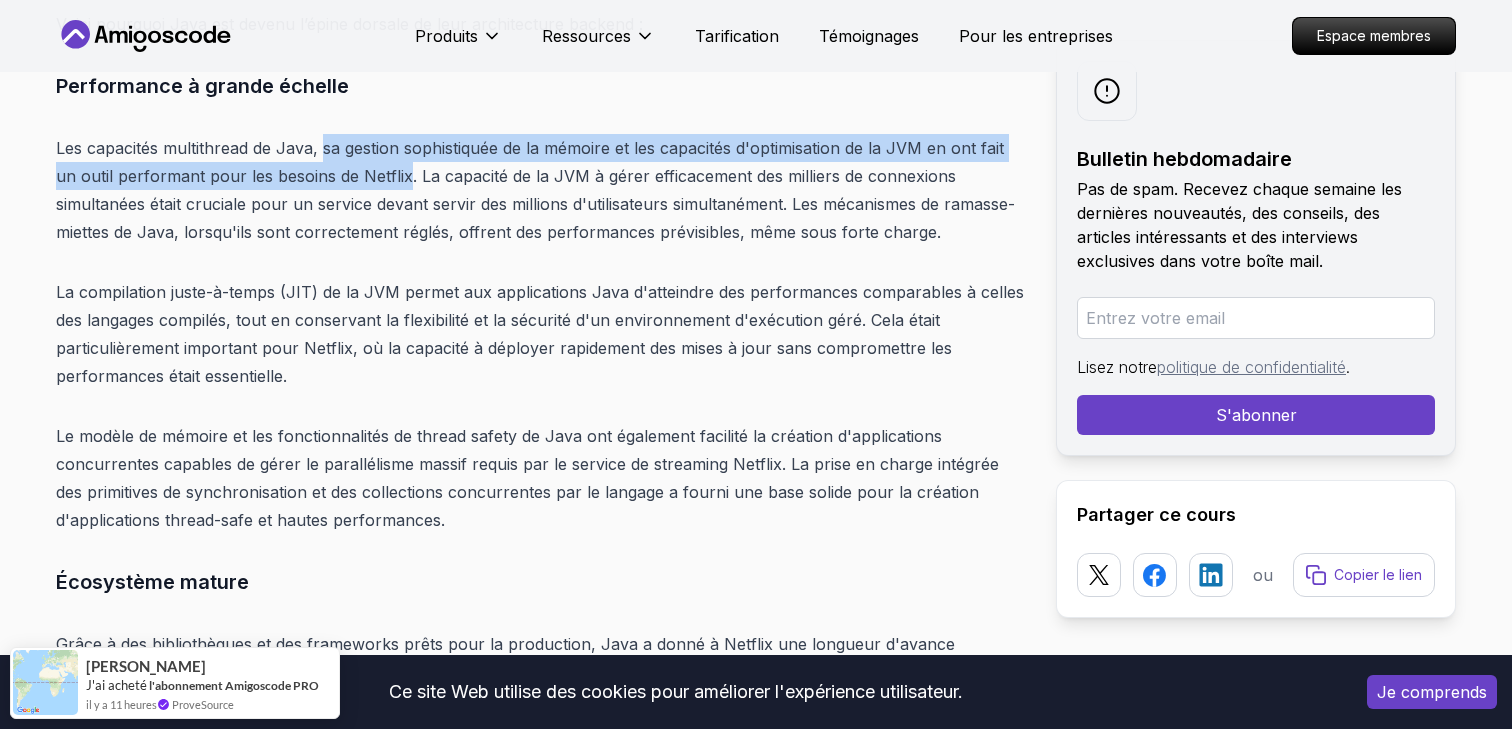 drag, startPoint x: 325, startPoint y: 155, endPoint x: 406, endPoint y: 169, distance: 82.20097 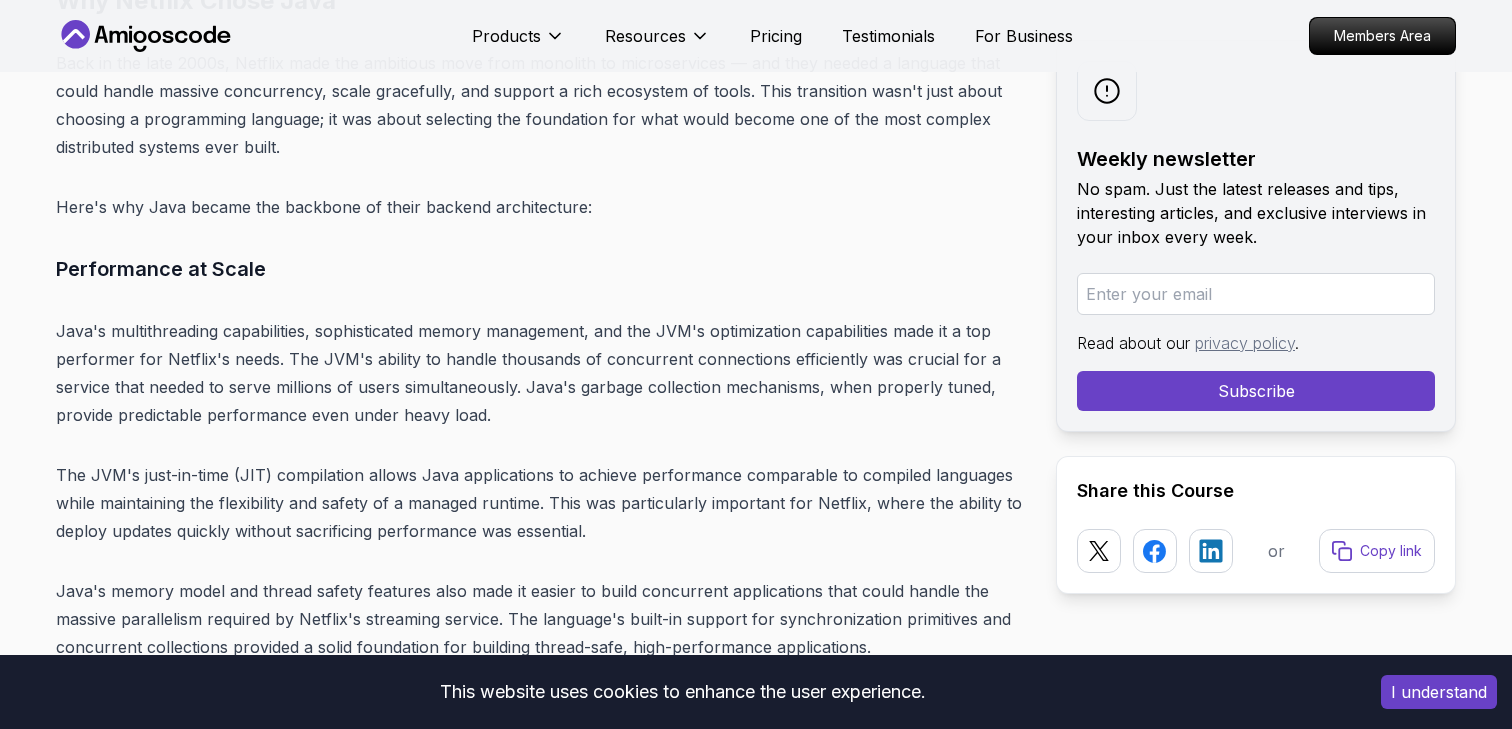 scroll, scrollTop: 3189, scrollLeft: 0, axis: vertical 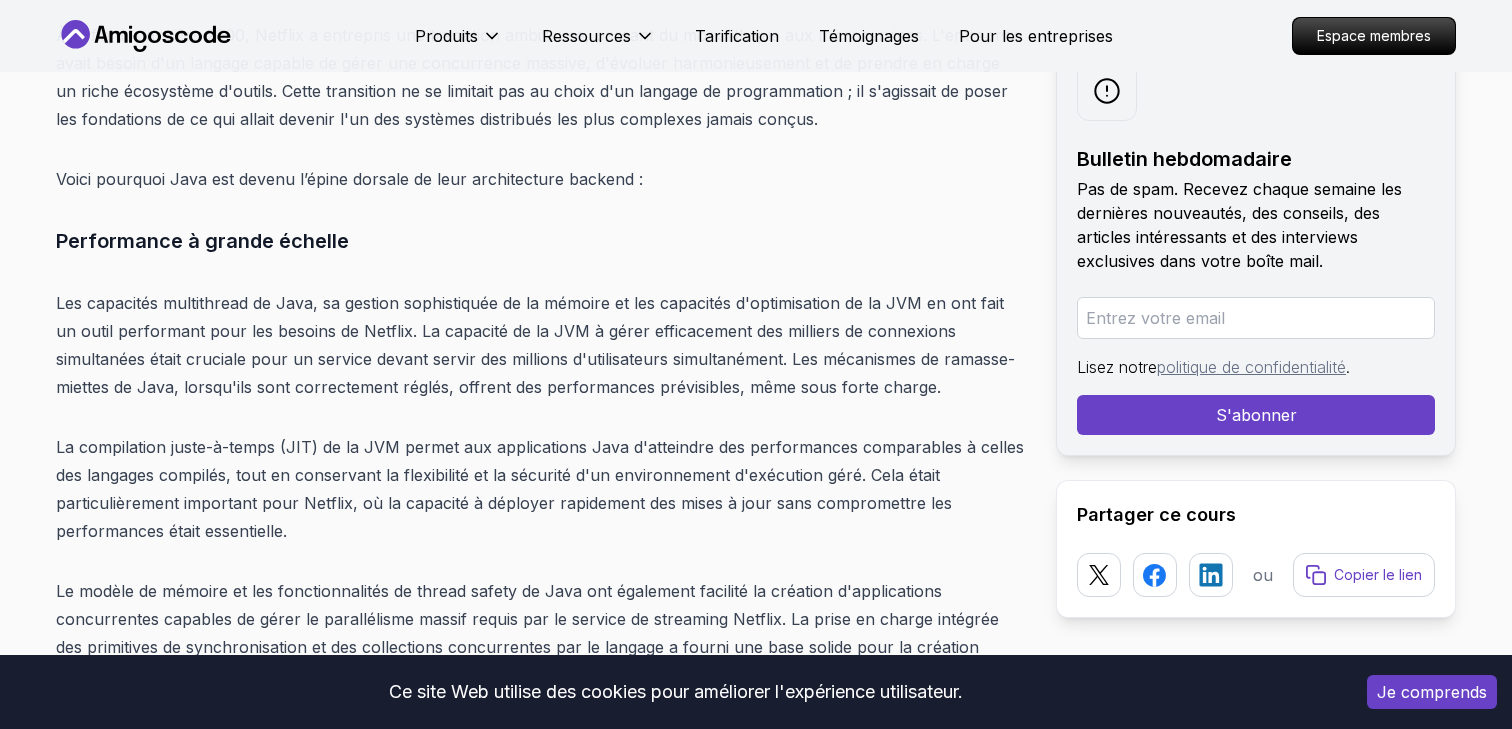 click on "Les capacités multithread de Java, sa gestion sophistiquée de la mémoire et les capacités d'optimisation de la JVM en ont fait un outil performant pour les besoins de Netflix. La capacité de la JVM à gérer efficacement des milliers de connexions simultanées était cruciale pour un service devant servir des millions d'utilisateurs simultanément. Les mécanismes de ramasse-miettes de Java, lorsqu'ils sont correctement réglés, offrent des performances prévisibles, même sous forte charge." at bounding box center [540, 345] 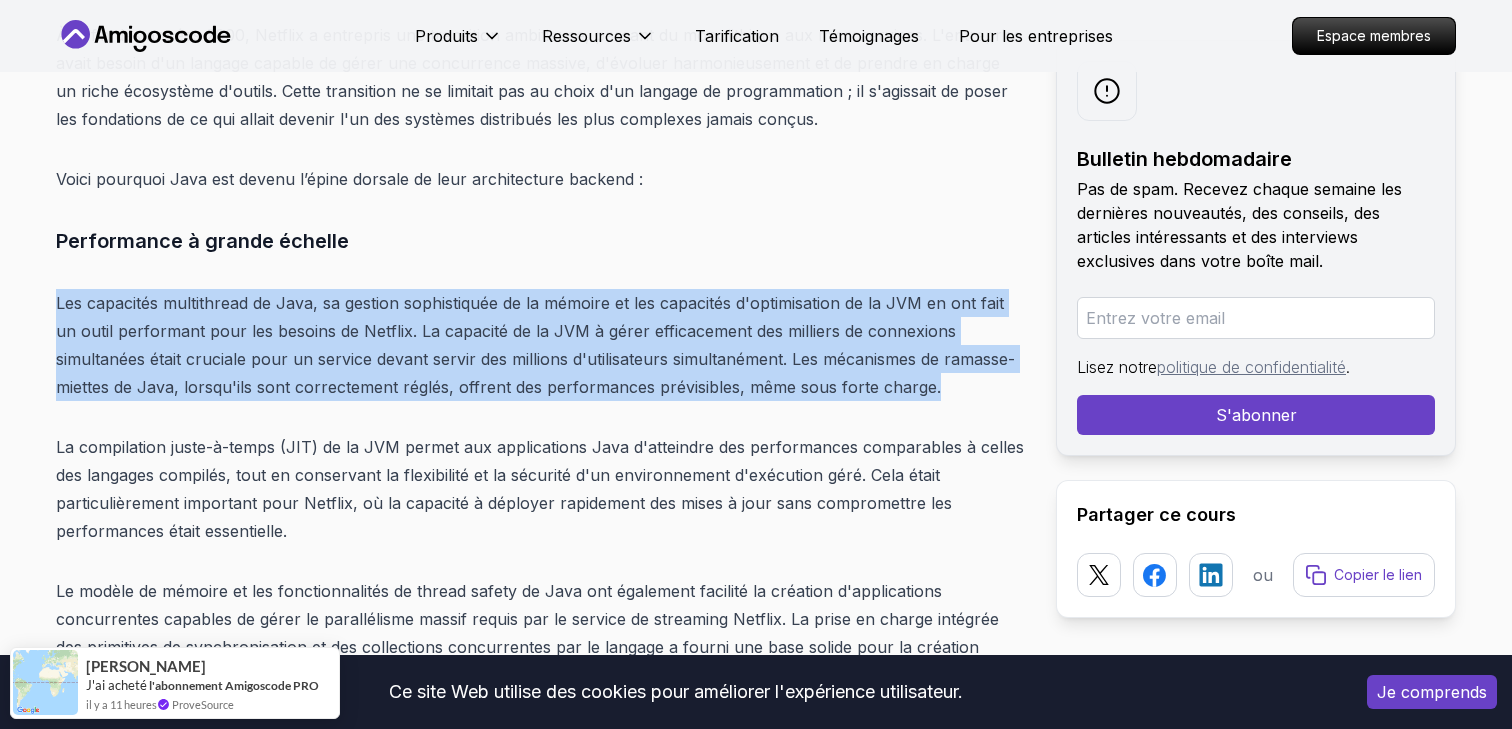 drag, startPoint x: 186, startPoint y: 280, endPoint x: 412, endPoint y: 408, distance: 259.73062 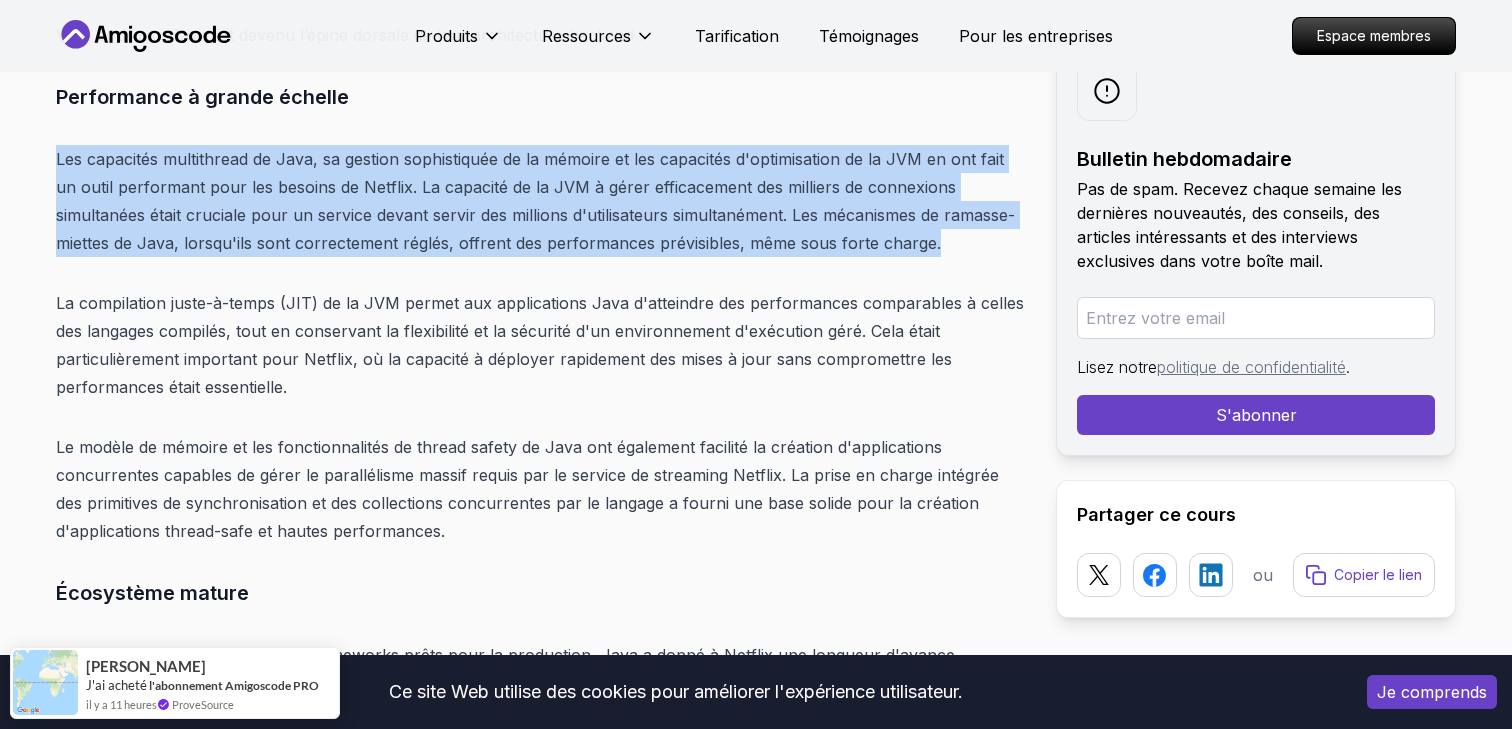 scroll, scrollTop: 3334, scrollLeft: 0, axis: vertical 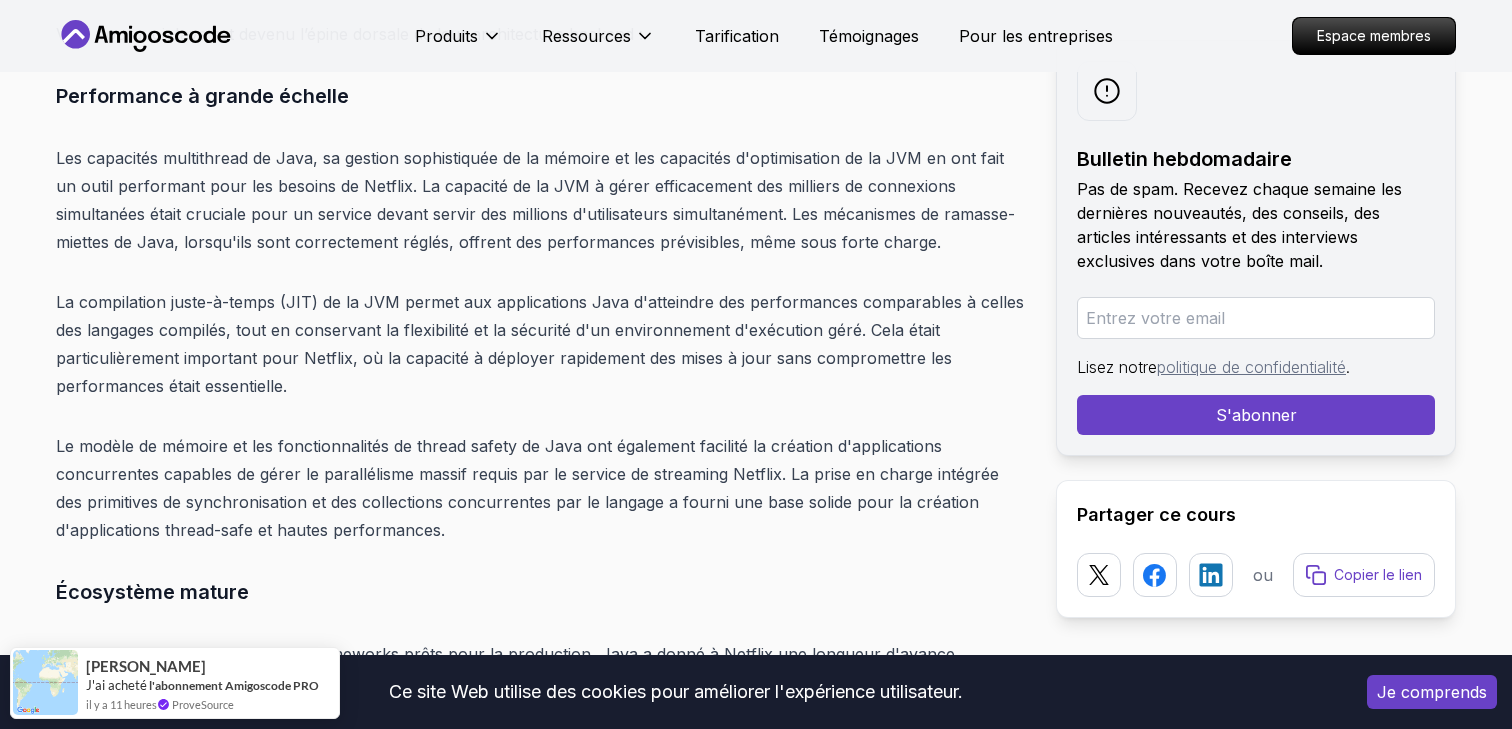 click on "La compilation juste-à-temps (JIT) de la JVM permet aux applications Java d'atteindre des performances comparables à celles des langages compilés, tout en conservant la flexibilité et la sécurité d'un environnement d'exécution géré. Cela était particulièrement important pour Netflix, où la capacité à déployer rapidement des mises à jour sans compromettre les performances était essentielle." at bounding box center (540, 344) 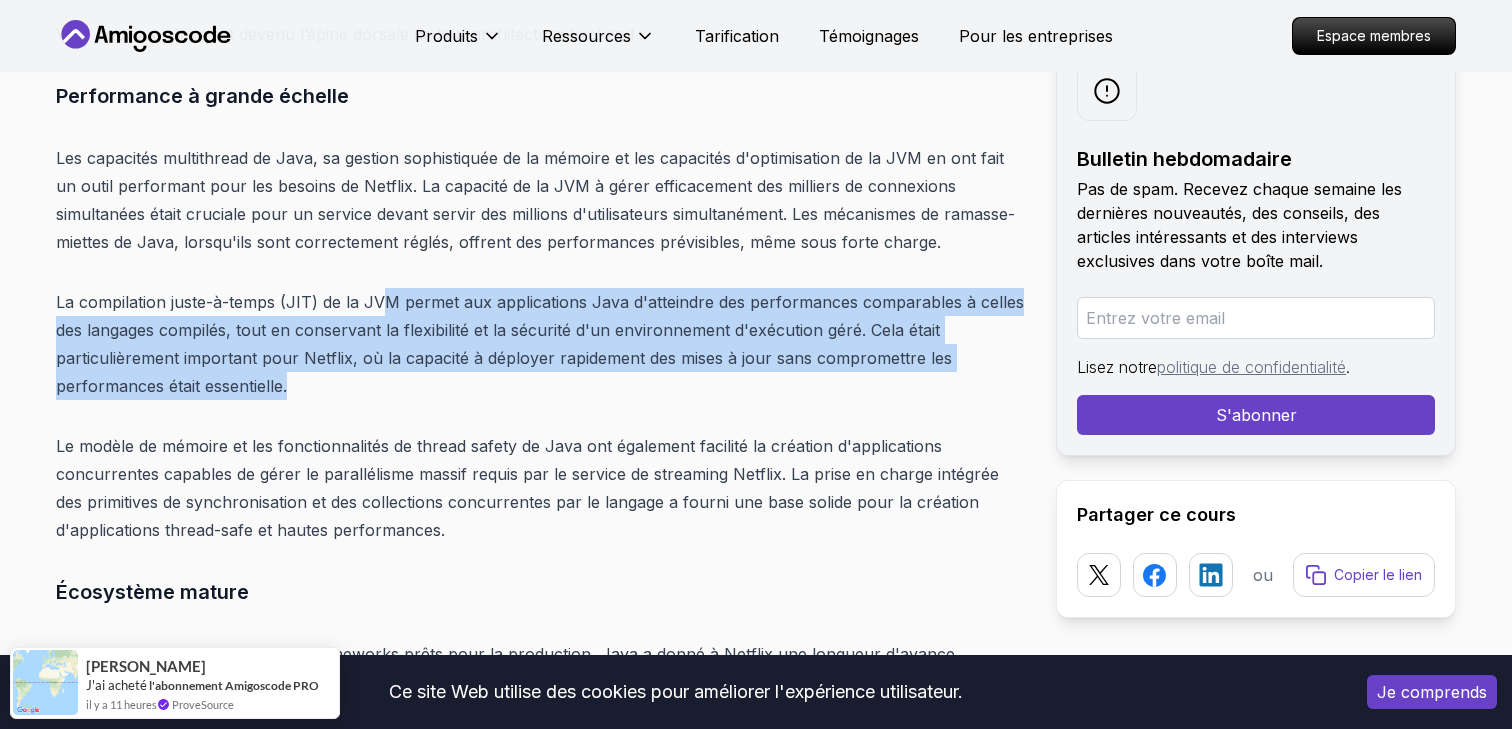 drag, startPoint x: 381, startPoint y: 313, endPoint x: 485, endPoint y: 371, distance: 119.0798 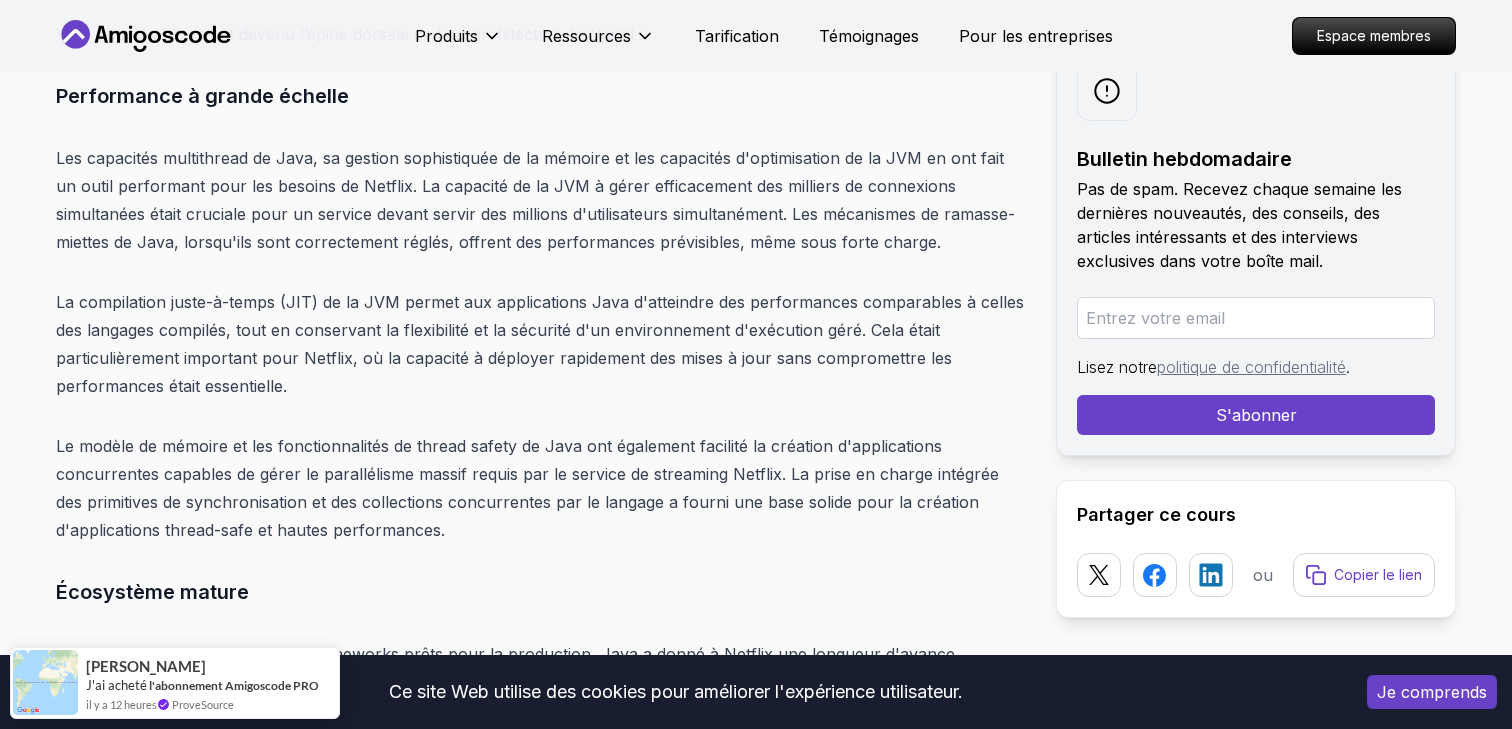 click on "La compilation juste-à-temps (JIT) de la JVM permet aux applications Java d'atteindre des performances comparables à celles des langages compilés, tout en conservant la flexibilité et la sécurité d'un environnement d'exécution géré. Cela était particulièrement important pour Netflix, où la capacité à déployer rapidement des mises à jour sans compromettre les performances était essentielle." at bounding box center [540, 344] 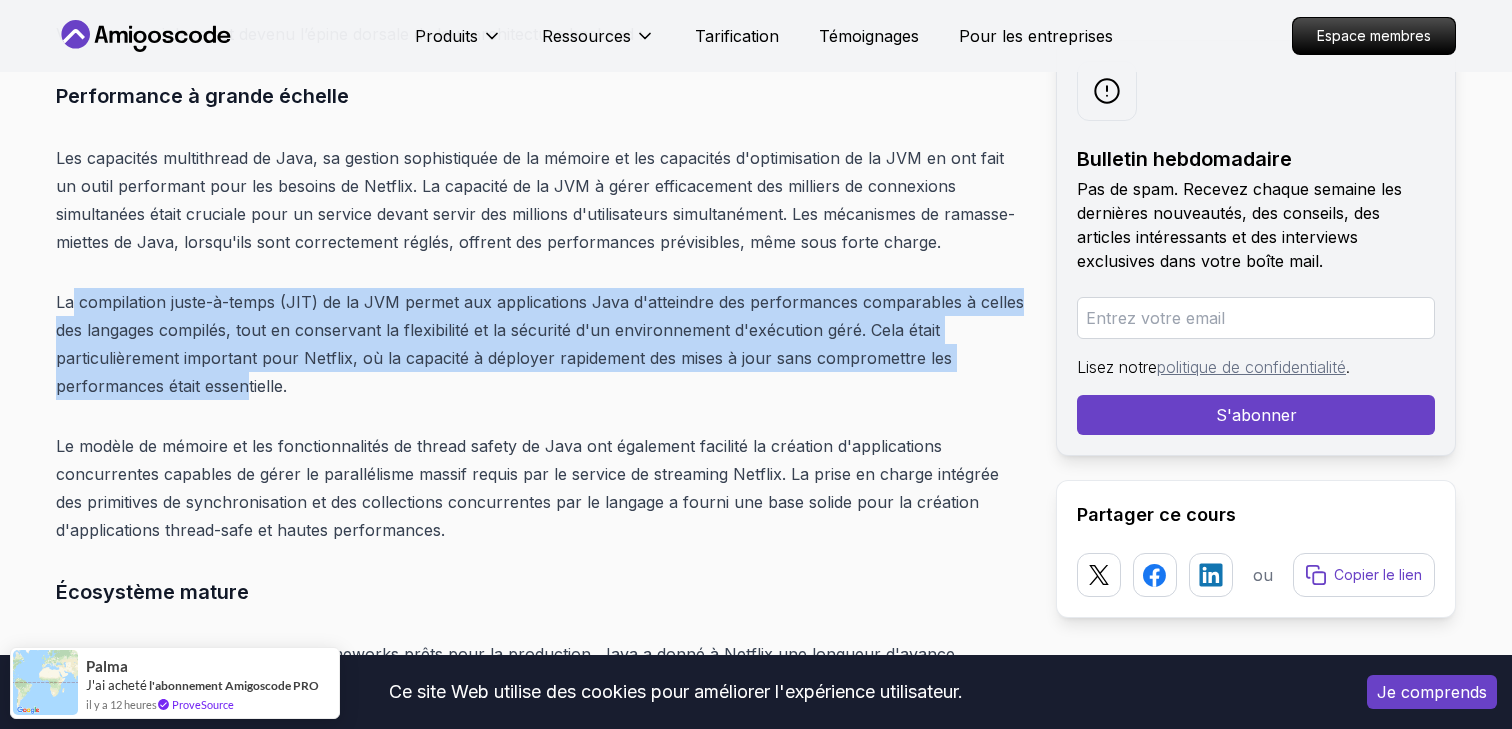 drag, startPoint x: 75, startPoint y: 300, endPoint x: 247, endPoint y: 391, distance: 194.58931 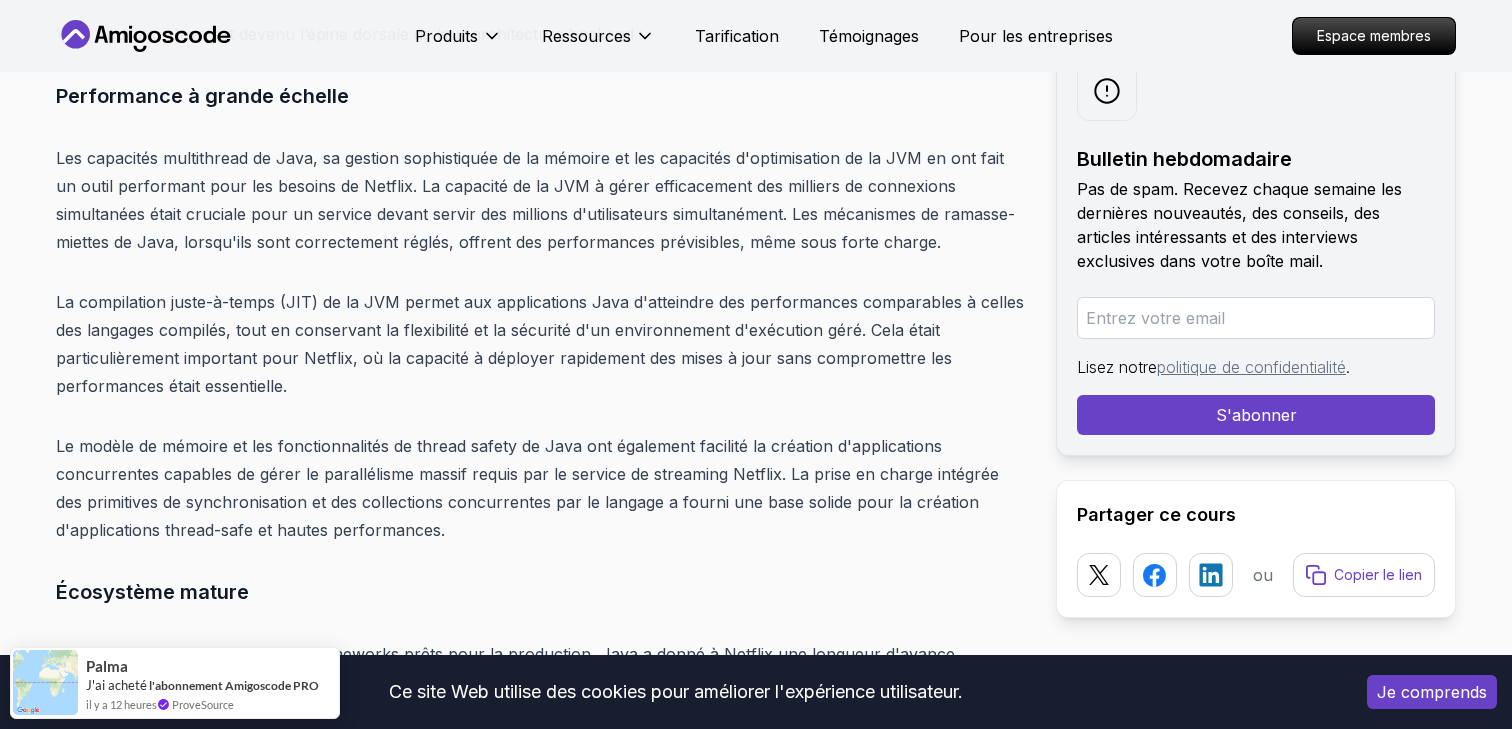 click on "Introduction : Java sous les projecteurs du streaming
Netflix diffuse plus de  250 millions d'heures de contenu chaque jour  , sur tous les continents (sauf l'[DEMOGRAPHIC_DATA] ; les pingouins ne sont pas très friands de  Stranger Things  ). Mais derrière ce contenu à visionner en boucle se cache un système informatique extrêmement complexe… et  Java est au cœur de tout cela  .
Netflix n'utilise  pas seulement  Java : l'entreprise a contribué à façonner certains des outils open source les plus influents de l'écosystème Java. L'équipe d'ingénieurs de l'entreprise a joué un rôle déterminant dans le développement et la popularisation de nombreux modèles et outils utilisés quotidiennement par les développeurs Java modernes.
Table des matières
Pourquoi Netflix a choisi [GEOGRAPHIC_DATA]
Performance à grande échelle
Écosystème mature
Flexibilité multiplateforme
Disponibilité des talents
Mise à l'échelle des microservices Java à travers le monde" at bounding box center (540, 5830) 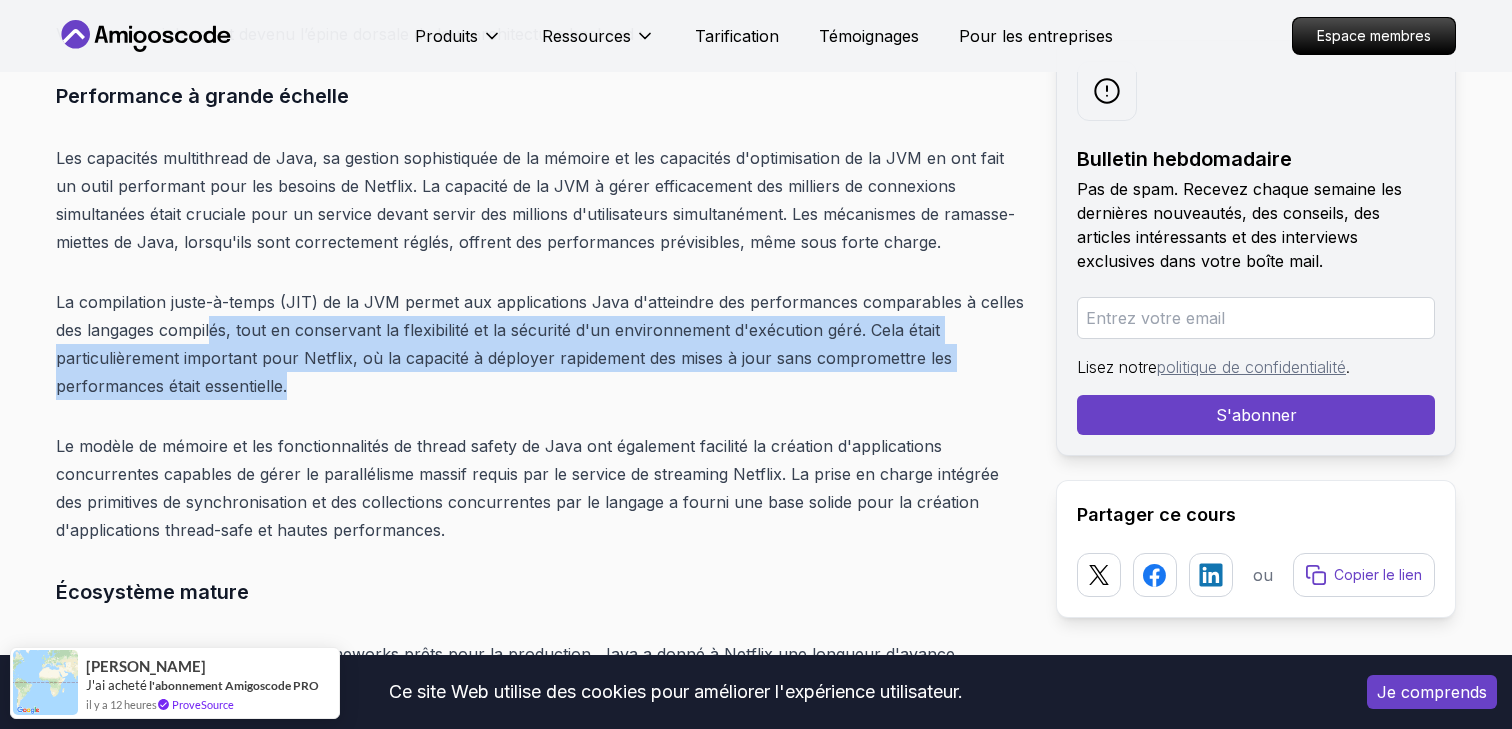 drag, startPoint x: 215, startPoint y: 328, endPoint x: 297, endPoint y: 402, distance: 110.45361 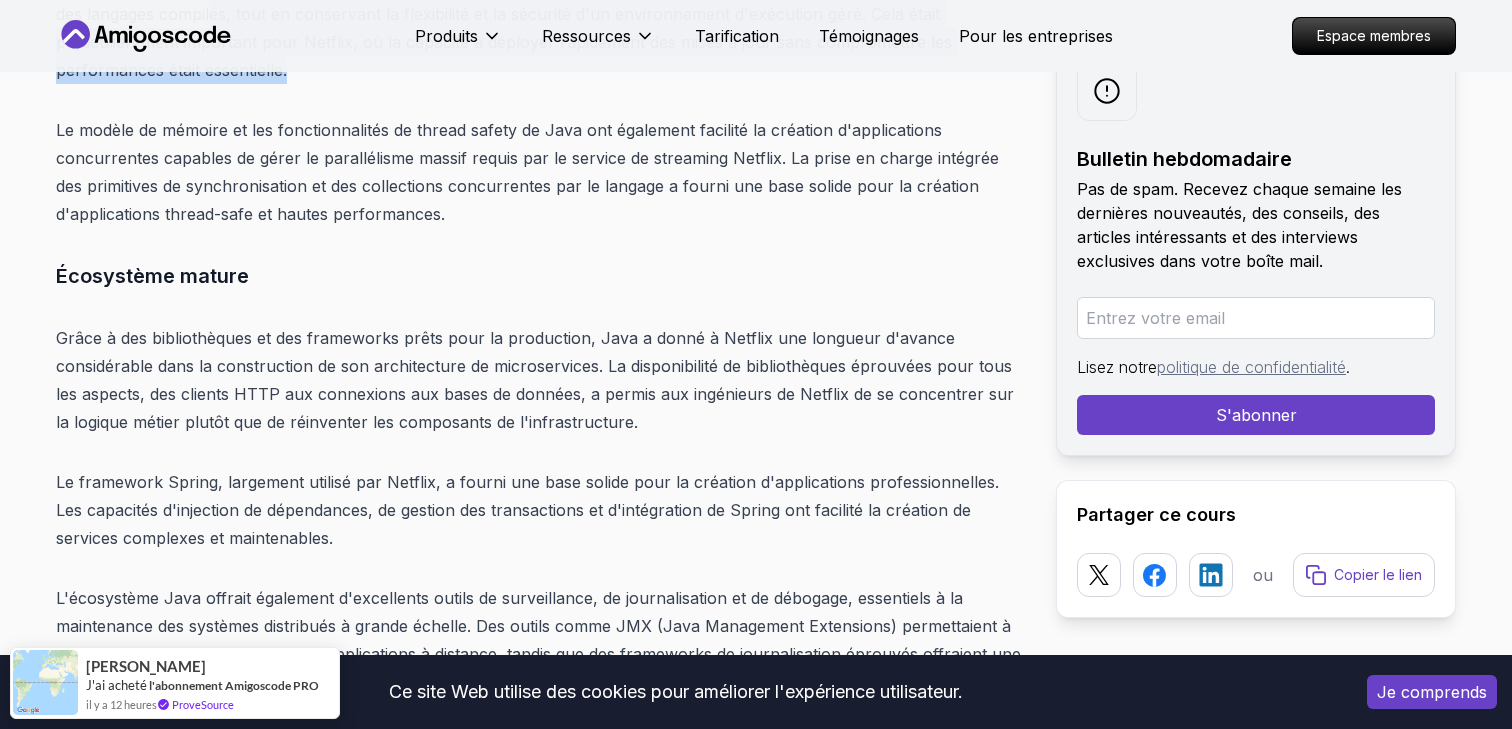 scroll, scrollTop: 3674, scrollLeft: 0, axis: vertical 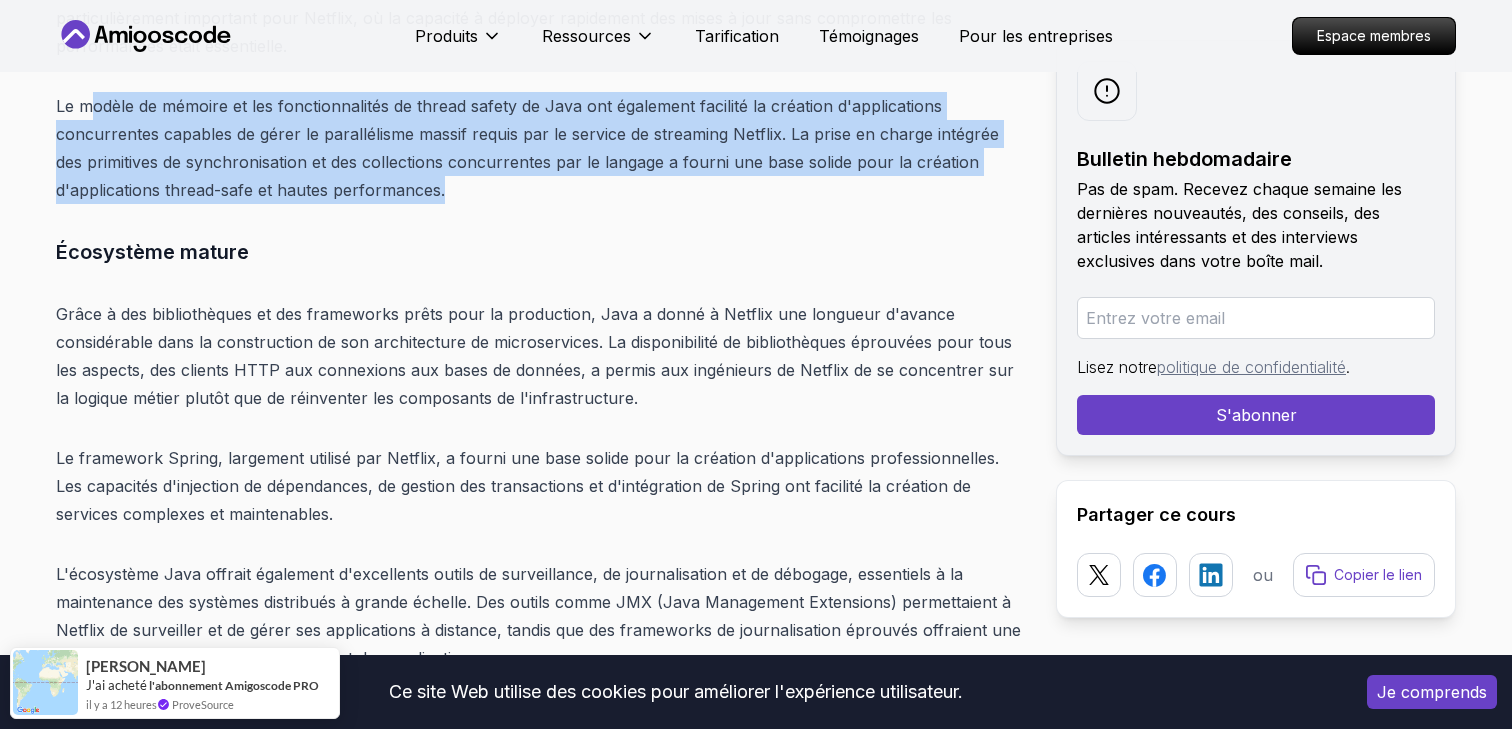 drag, startPoint x: 87, startPoint y: 97, endPoint x: 463, endPoint y: 199, distance: 389.58954 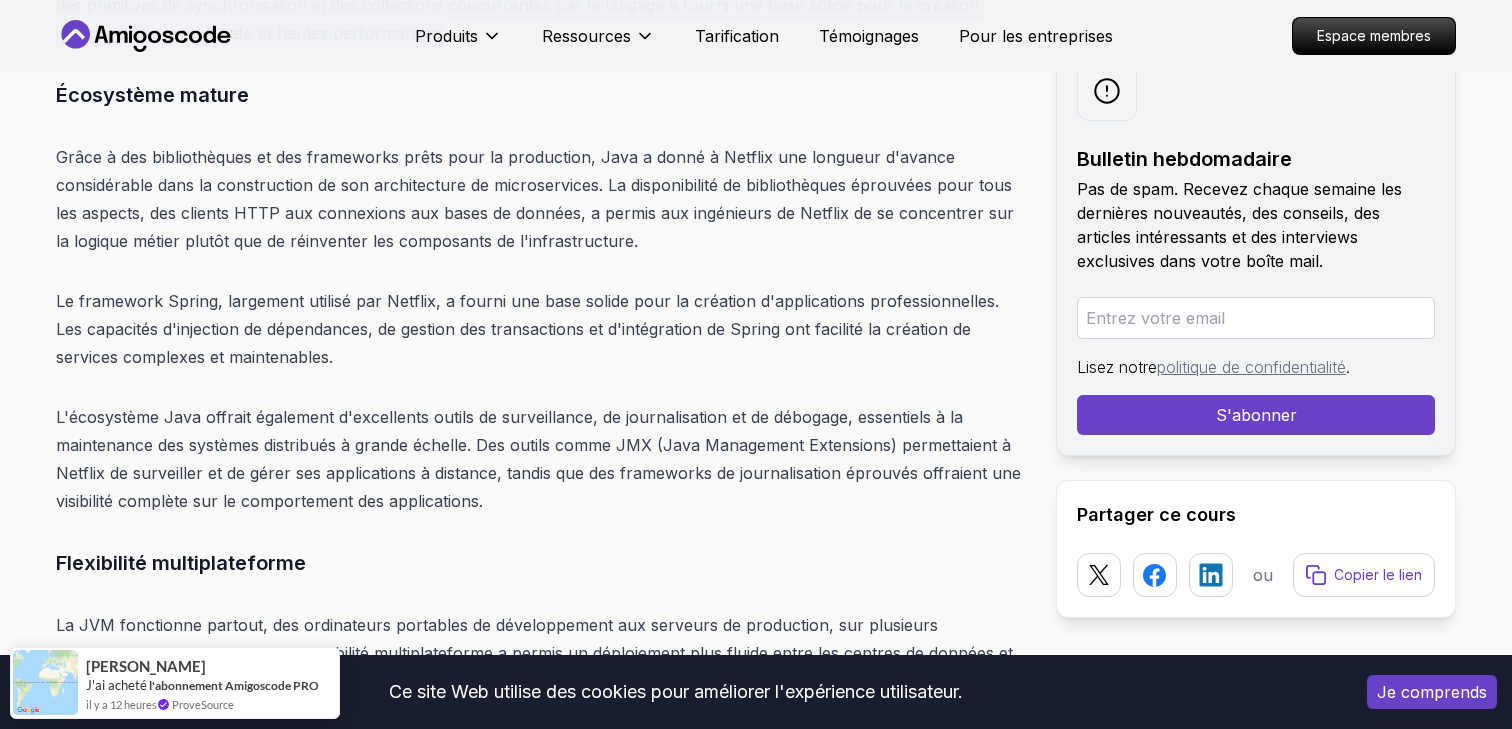 scroll, scrollTop: 3833, scrollLeft: 0, axis: vertical 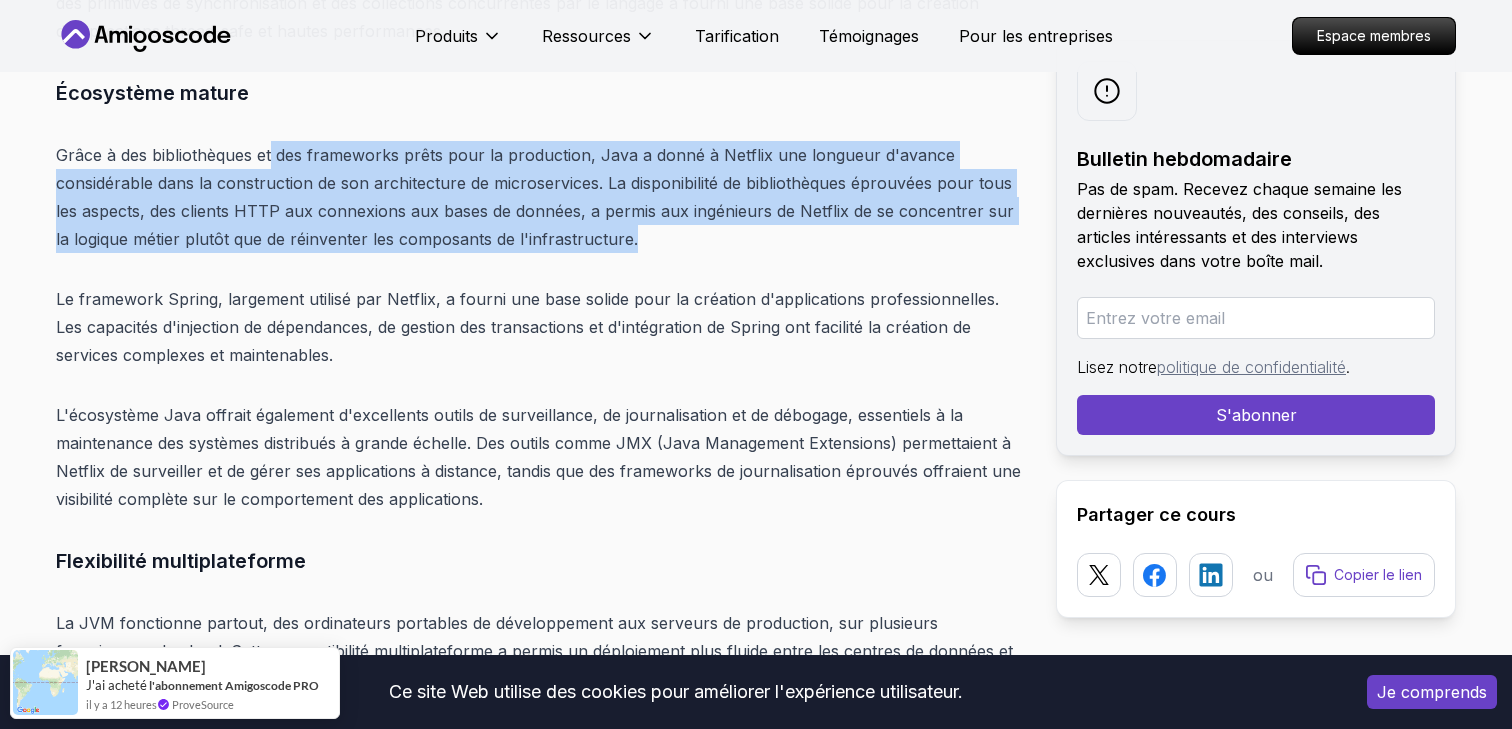 drag, startPoint x: 273, startPoint y: 155, endPoint x: 384, endPoint y: 282, distance: 168.67128 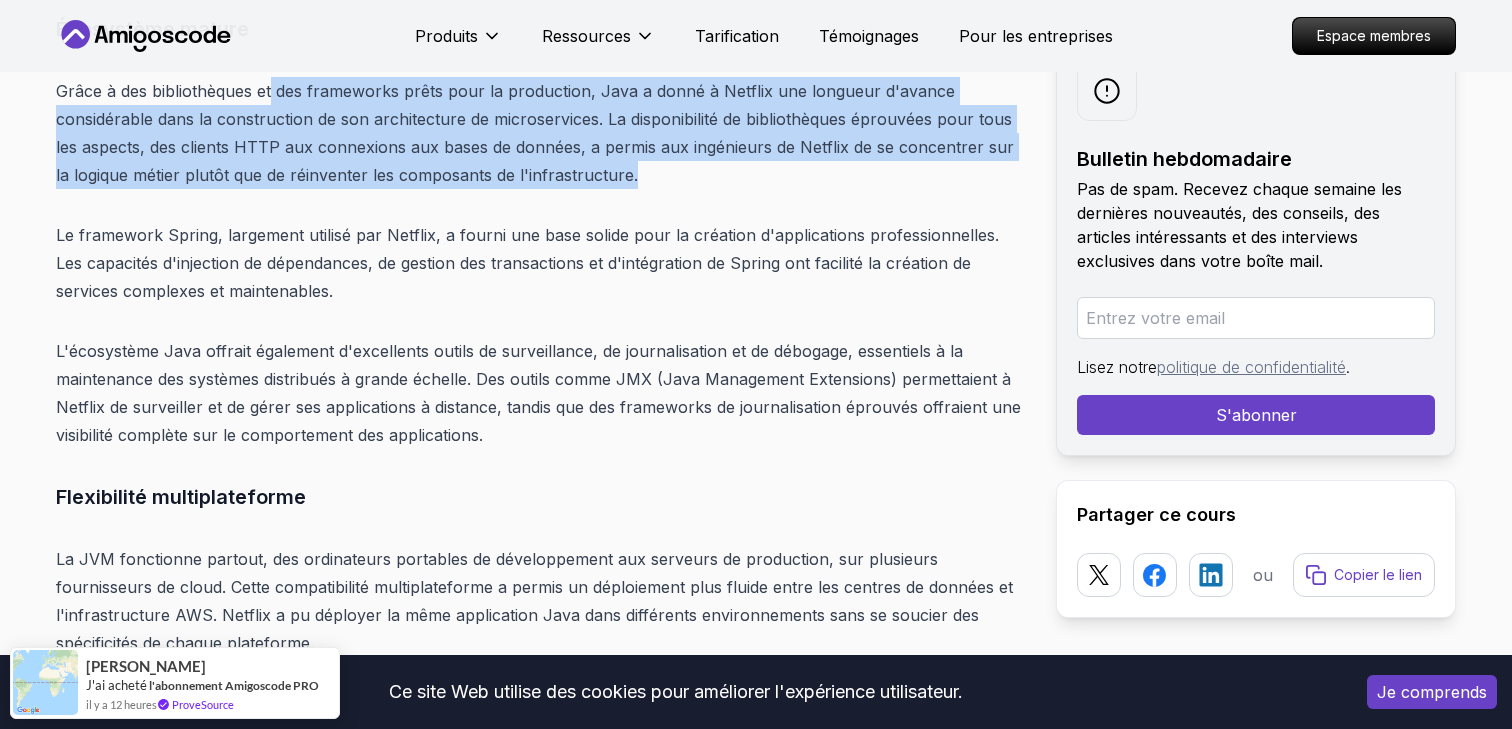 scroll, scrollTop: 3900, scrollLeft: 0, axis: vertical 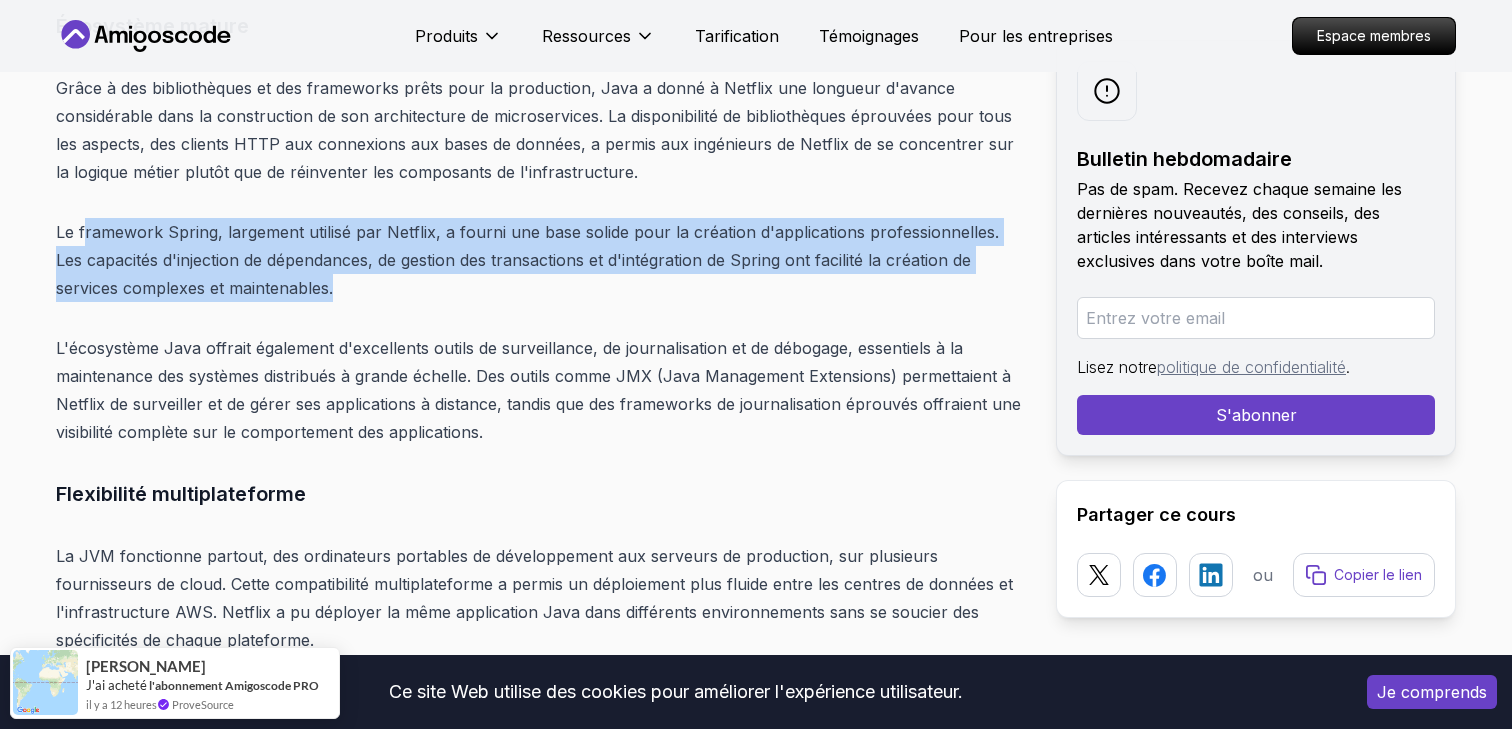 drag, startPoint x: 87, startPoint y: 241, endPoint x: 330, endPoint y: 313, distance: 253.4423 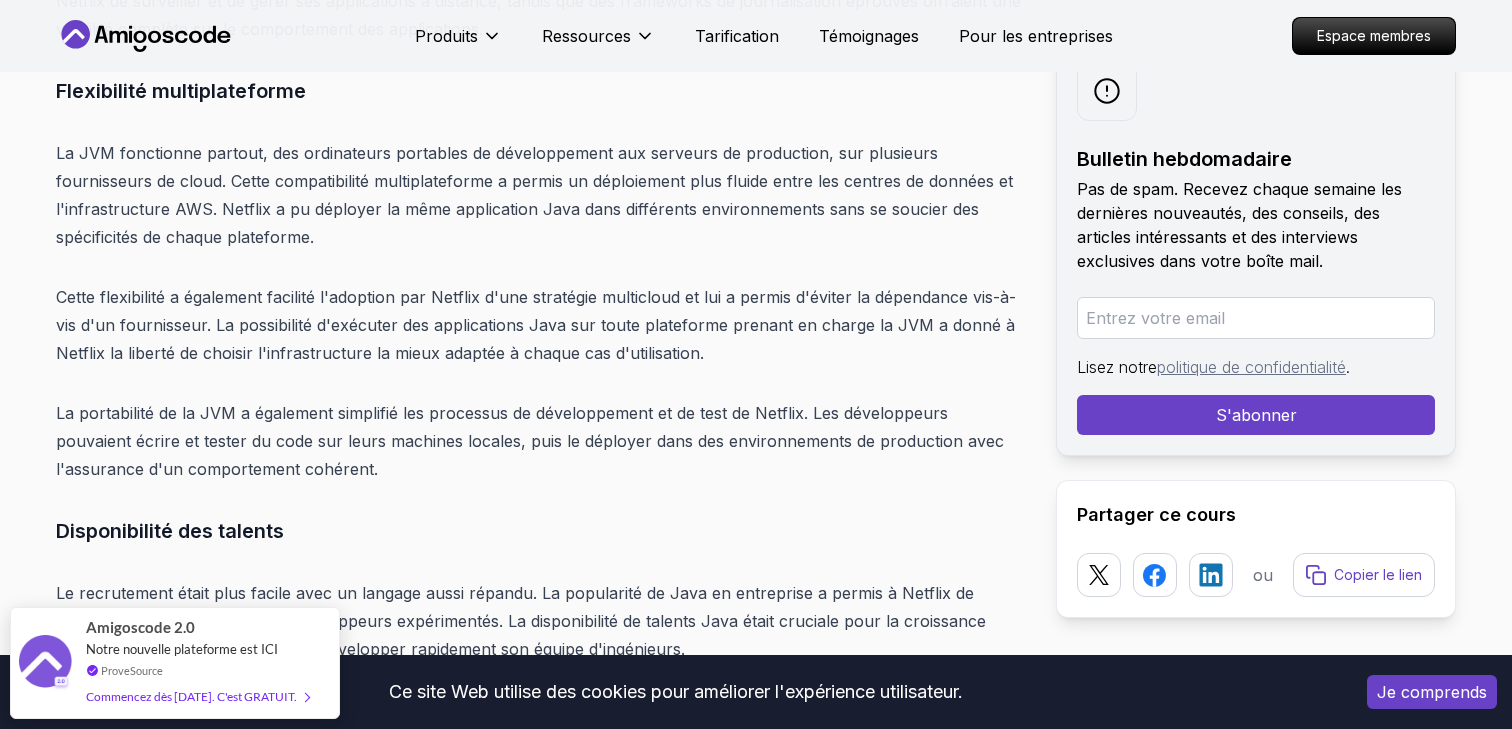 scroll, scrollTop: 4294, scrollLeft: 0, axis: vertical 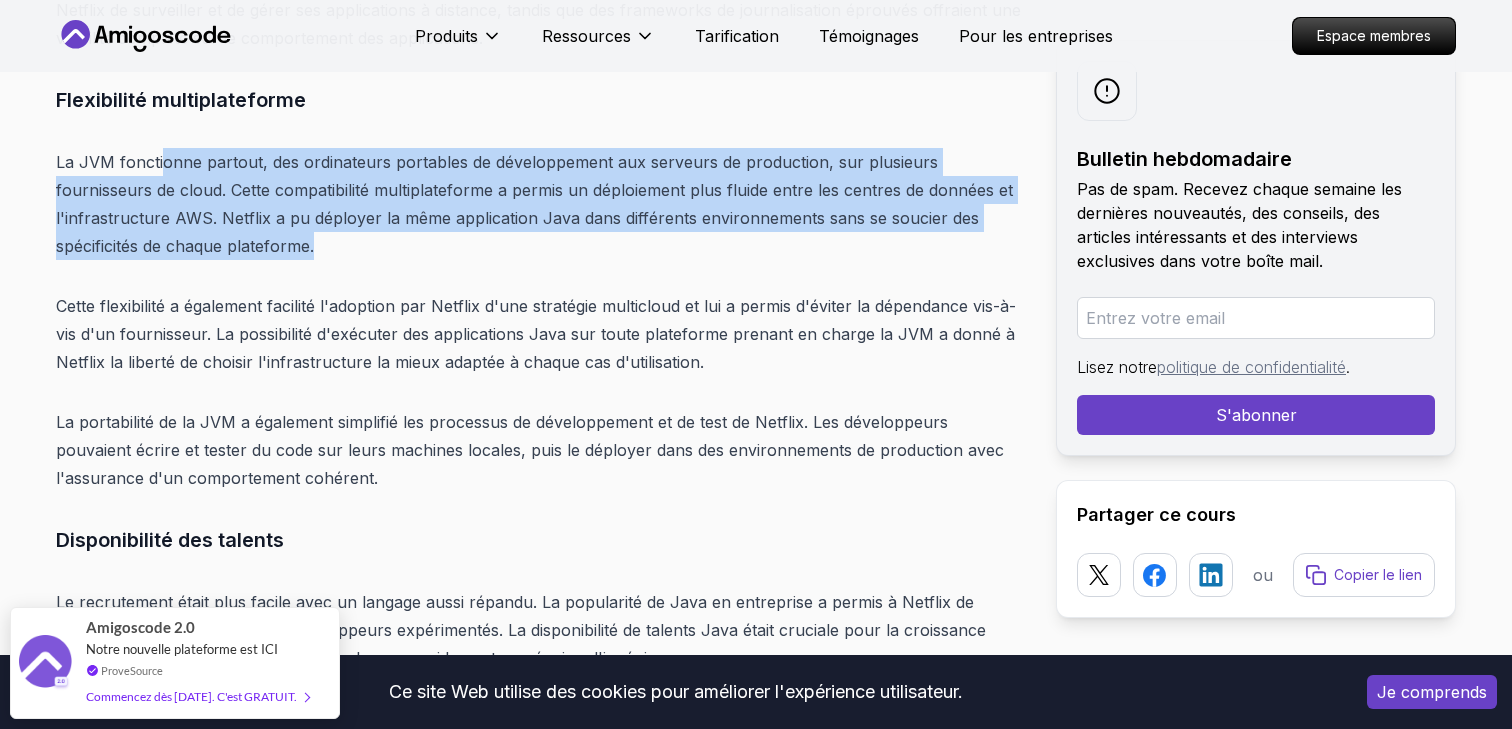 drag, startPoint x: 160, startPoint y: 148, endPoint x: 353, endPoint y: 234, distance: 211.29364 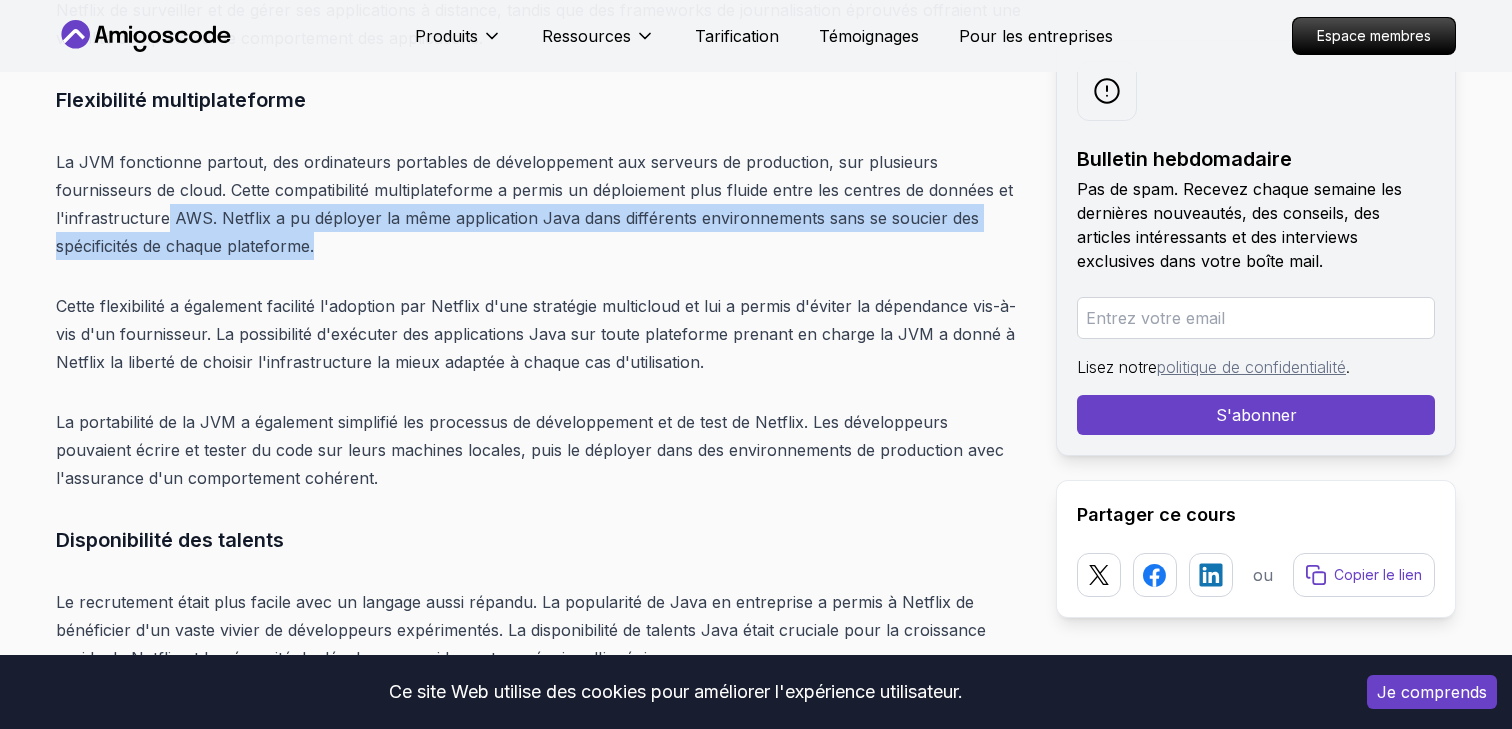 drag, startPoint x: 164, startPoint y: 212, endPoint x: 480, endPoint y: 272, distance: 321.64578 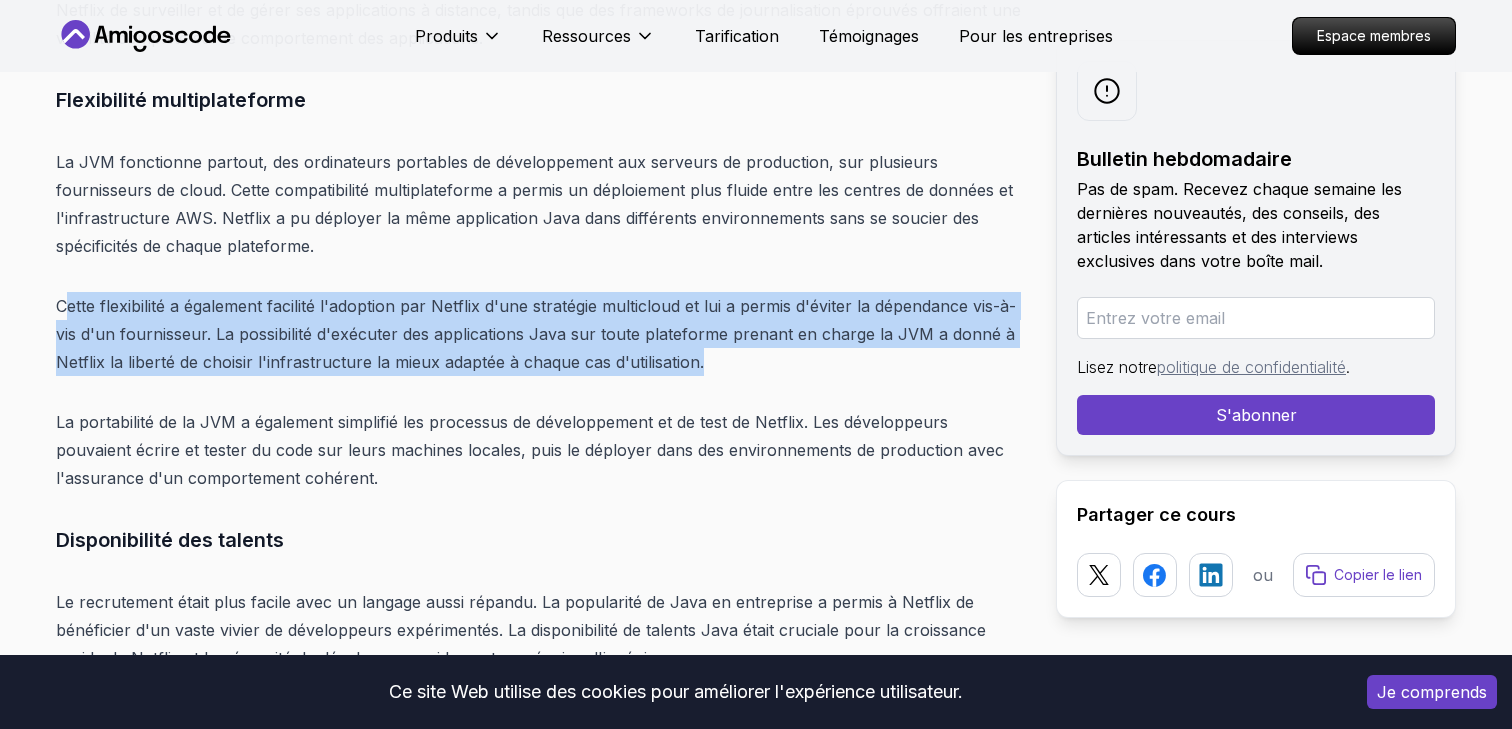 drag, startPoint x: 64, startPoint y: 306, endPoint x: 466, endPoint y: 381, distance: 408.93643 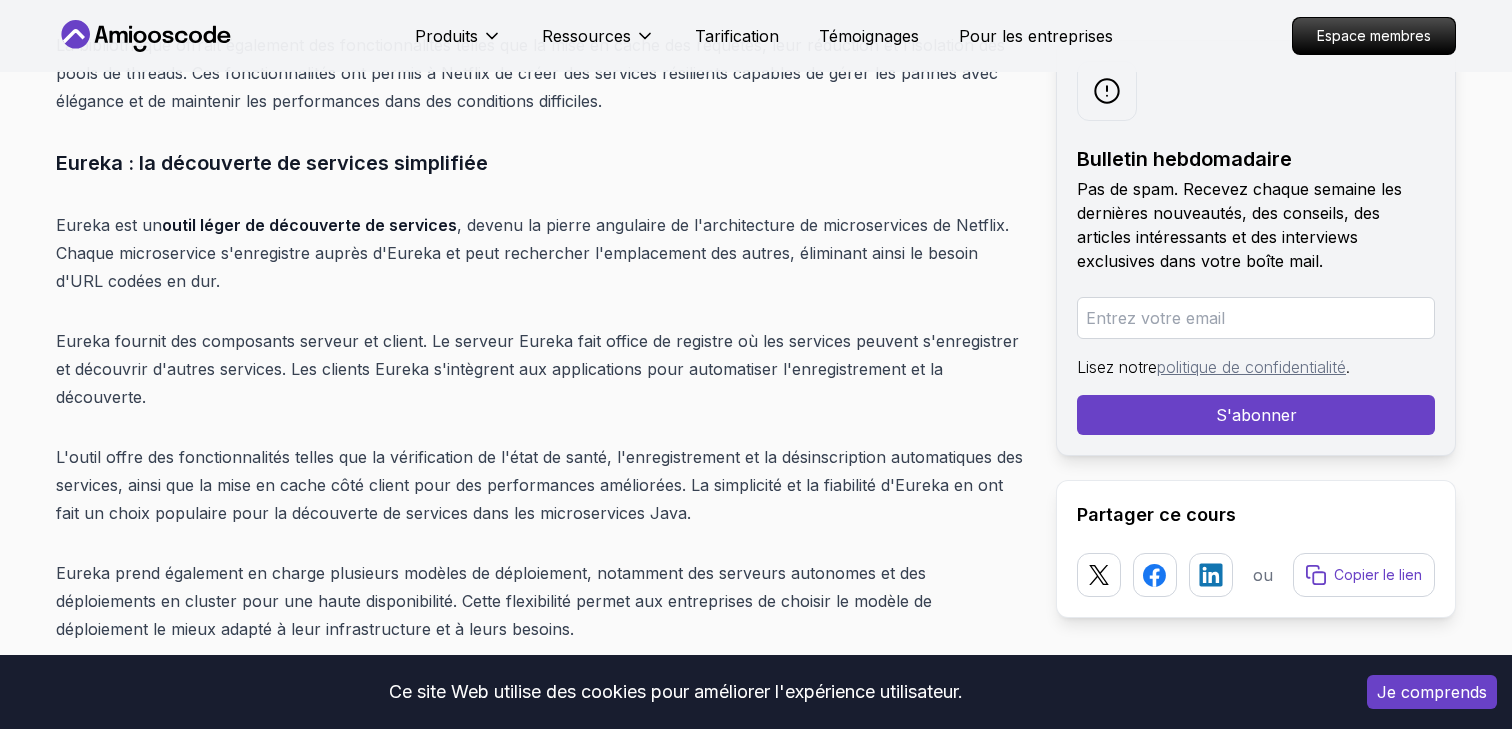 scroll, scrollTop: 8405, scrollLeft: 0, axis: vertical 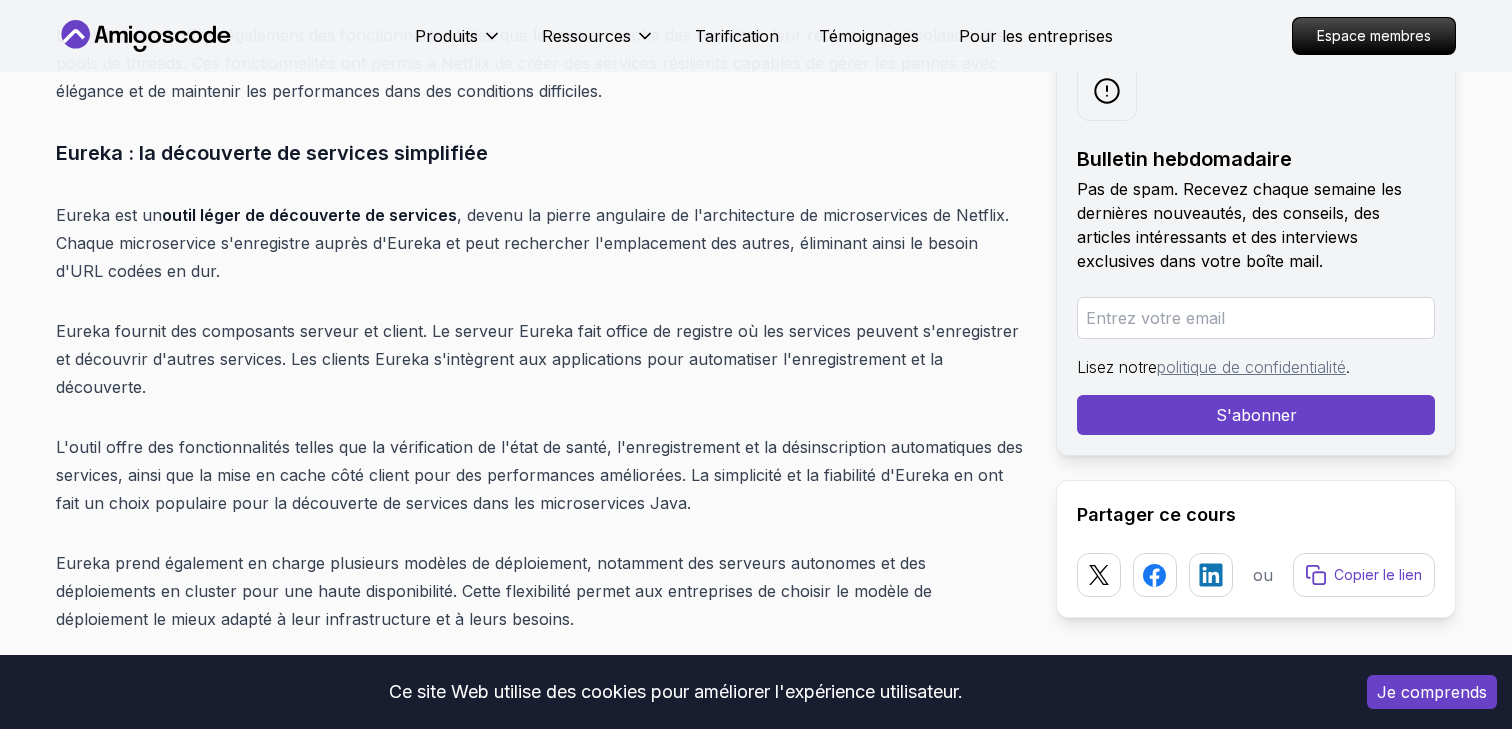 click on "Je comprends" at bounding box center [1432, 692] 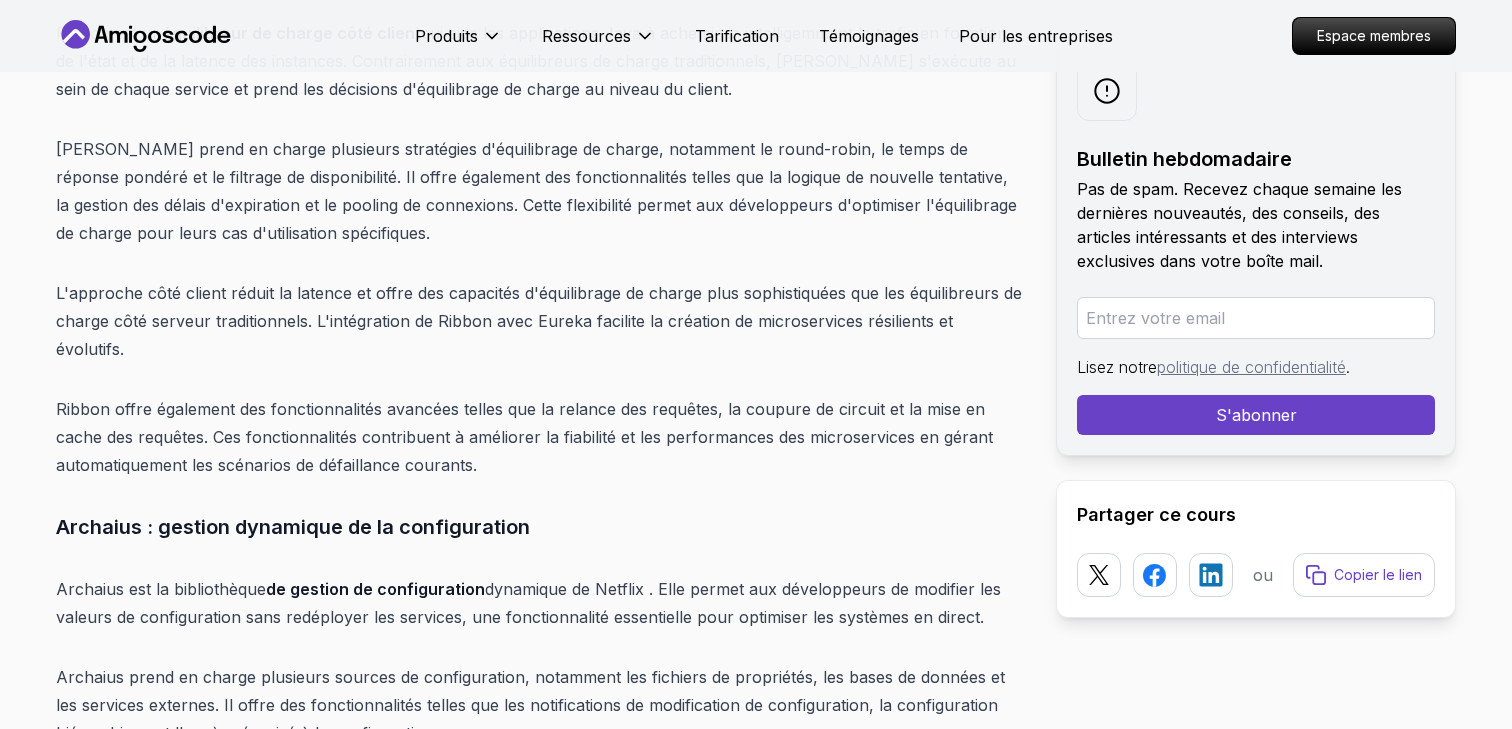 scroll, scrollTop: 9127, scrollLeft: 0, axis: vertical 